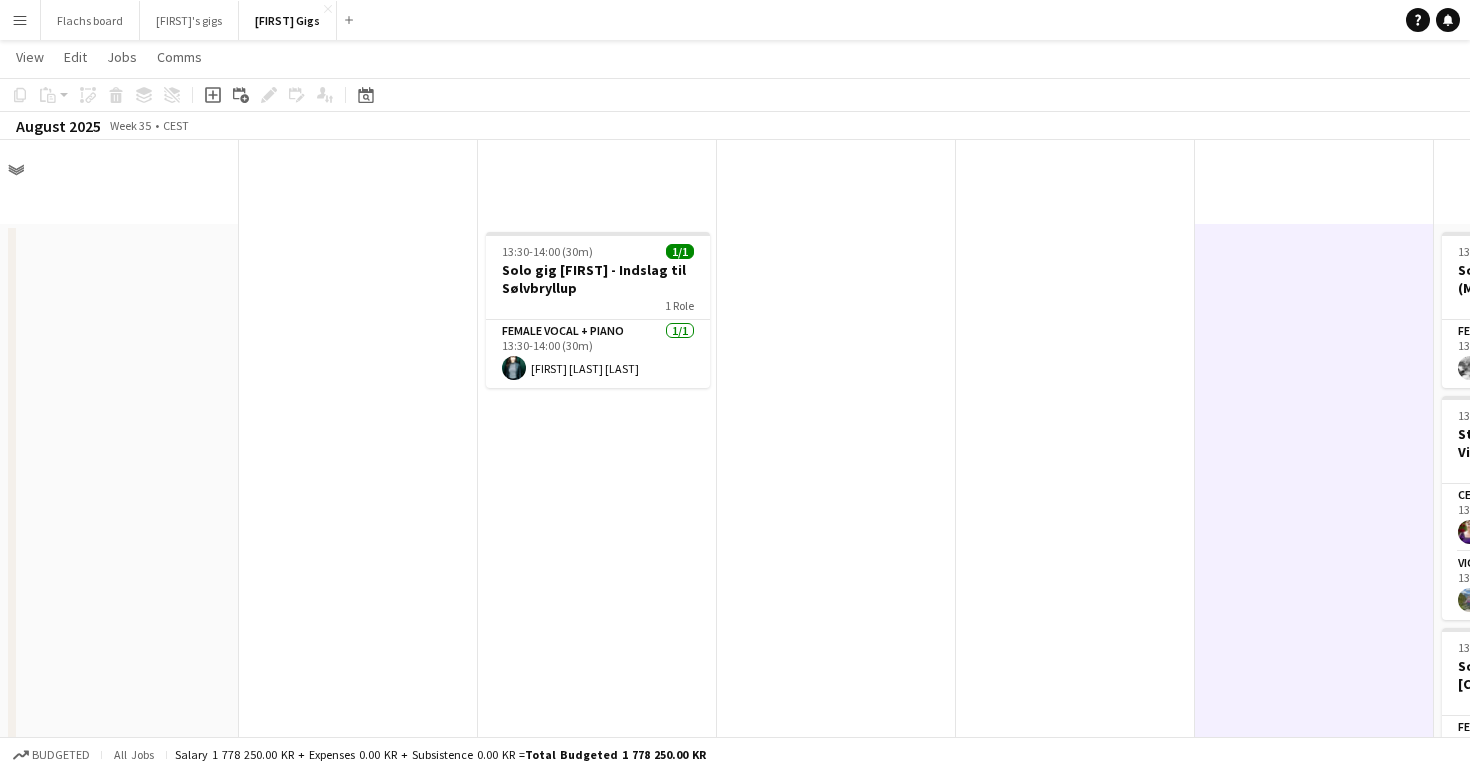 scroll, scrollTop: 1459, scrollLeft: 0, axis: vertical 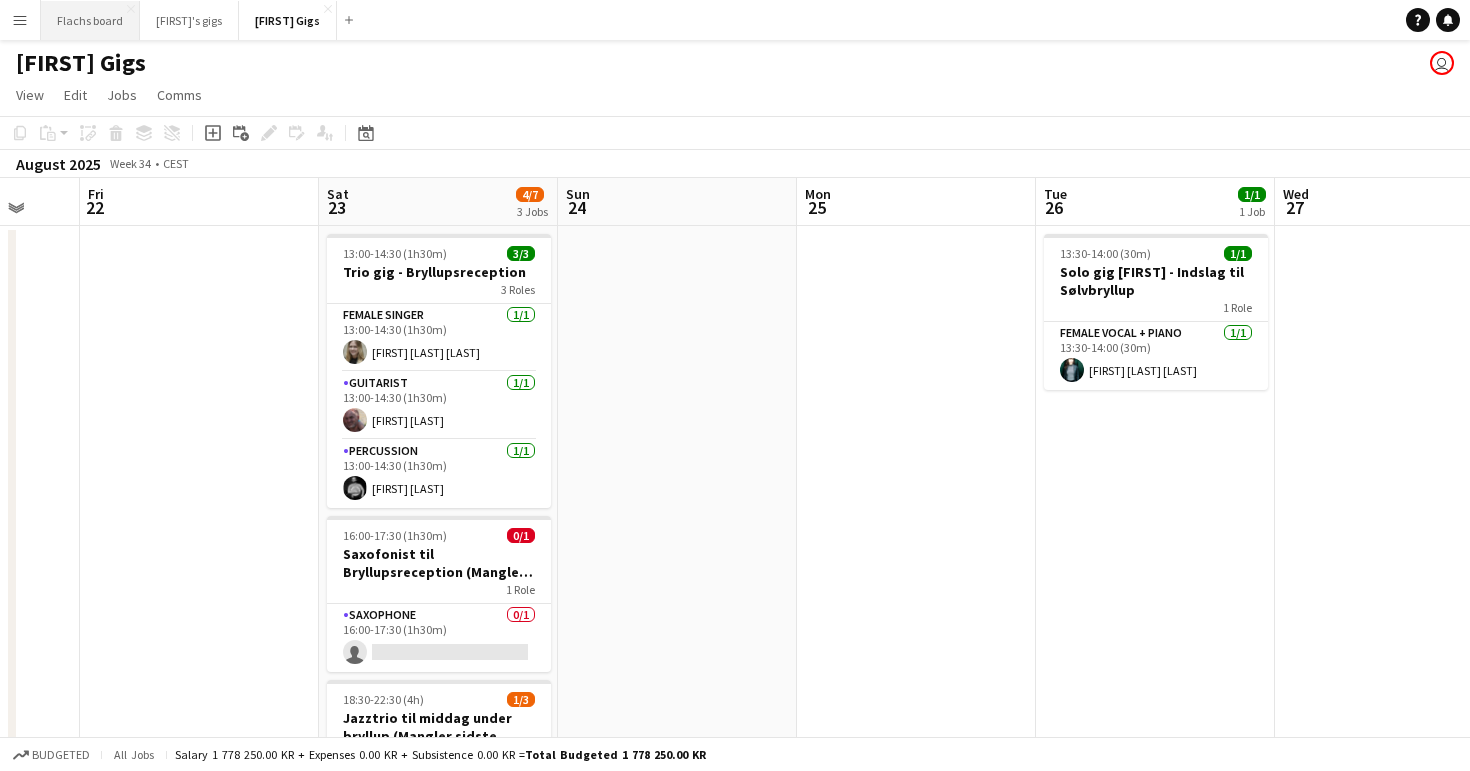 click on "Flachs board
Close" at bounding box center (90, 20) 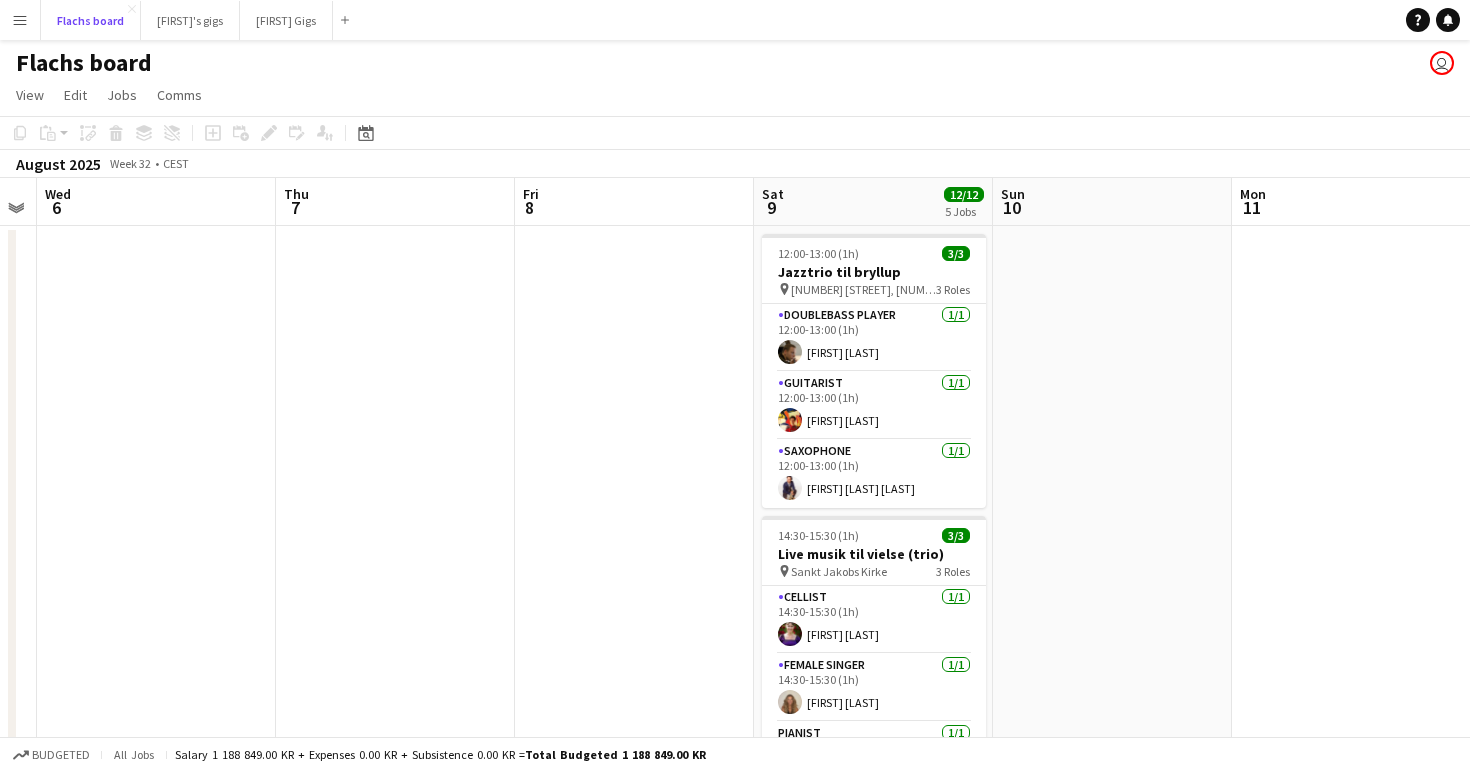 scroll, scrollTop: 0, scrollLeft: 937, axis: horizontal 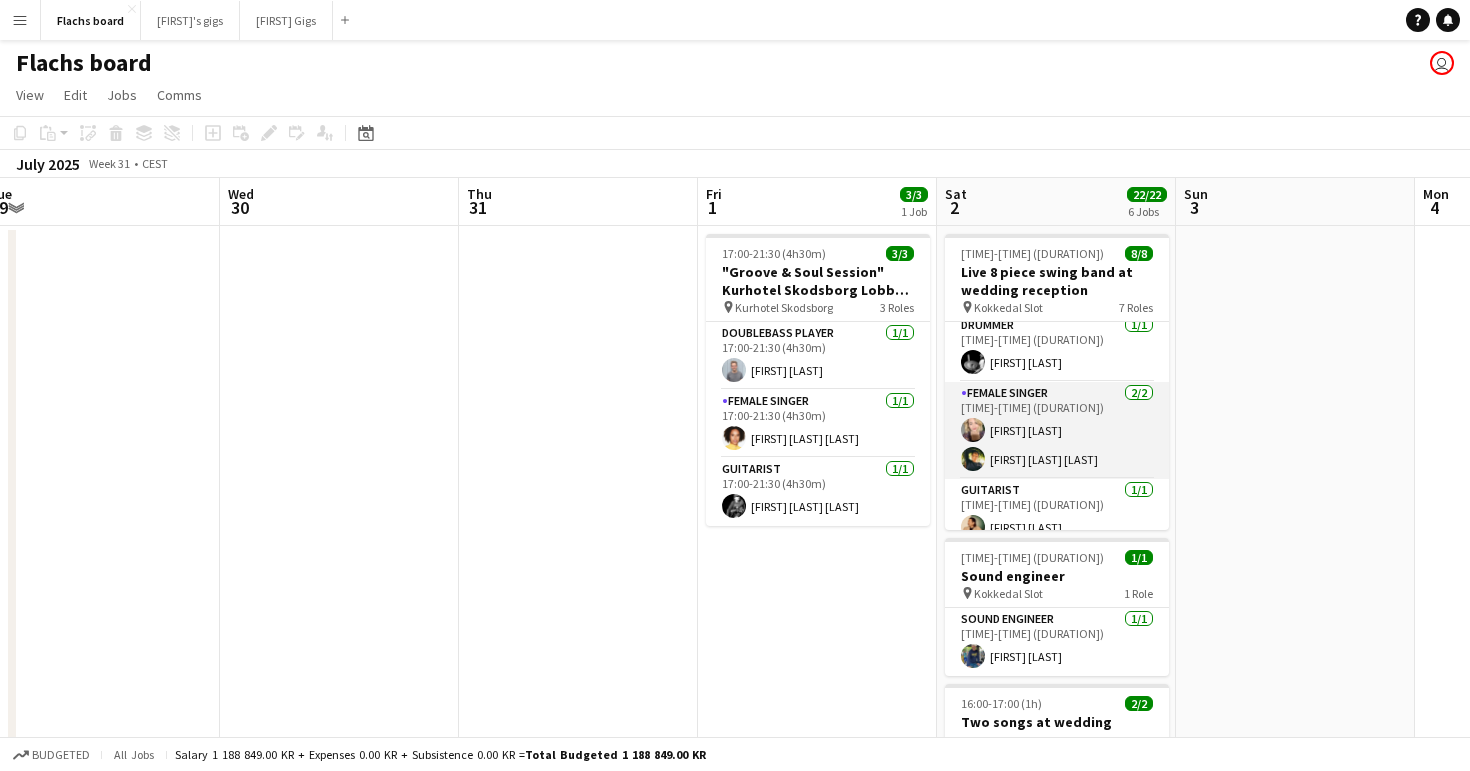 click on "Female Singer   2/2   [TIME]-[TIME] ([DURATION])
[FIRST] [LAST]  [FIRST] [LAST]" at bounding box center [1057, 430] 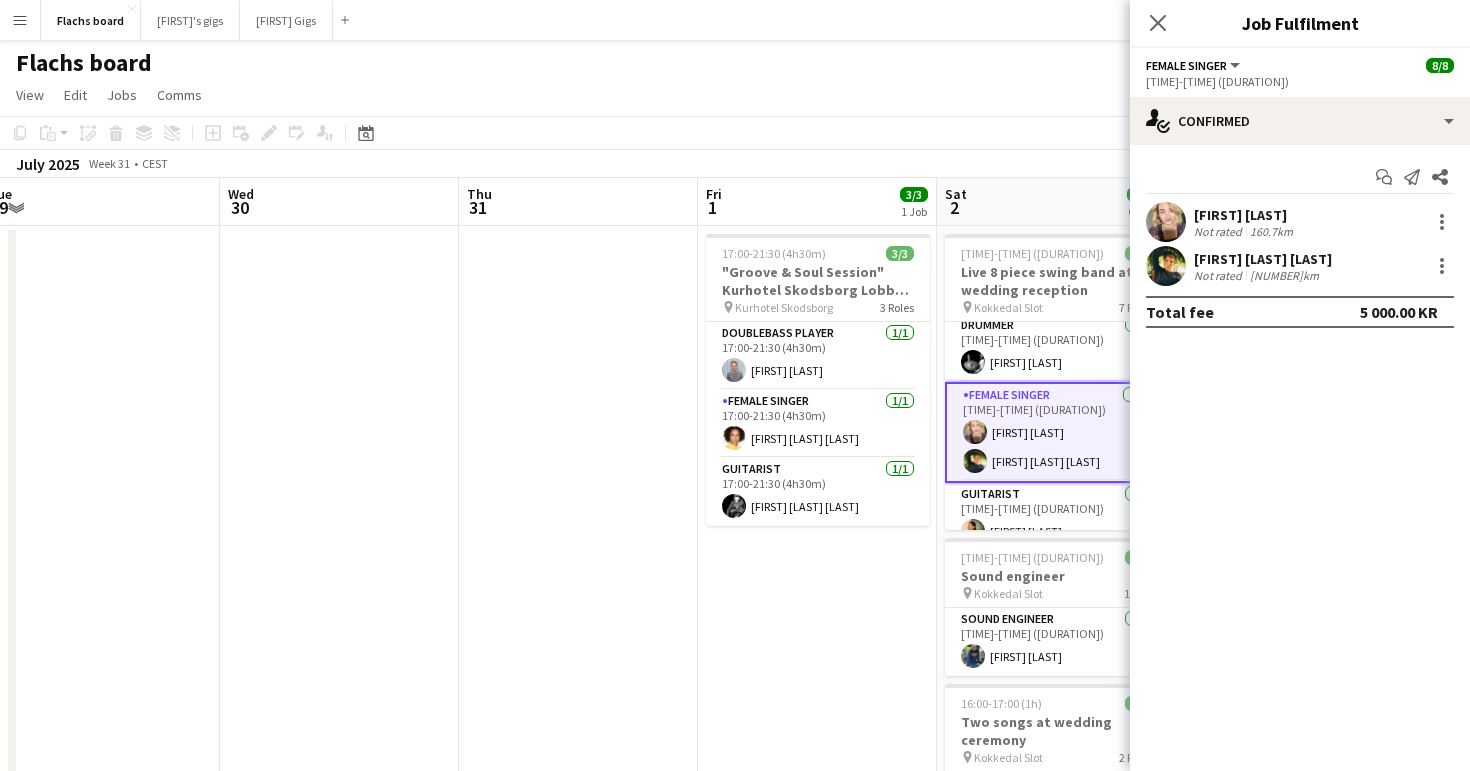 click on "[FIRST] [LAST]  Female Singer   1/1   [TIME]-[TIME] ([DURATION])
[FIRST] [LAST]  Guitarist   1/1   [TIME]-[TIME] ([DURATION])
[FIRST] [LAST] [LAST]" at bounding box center (817, 975) 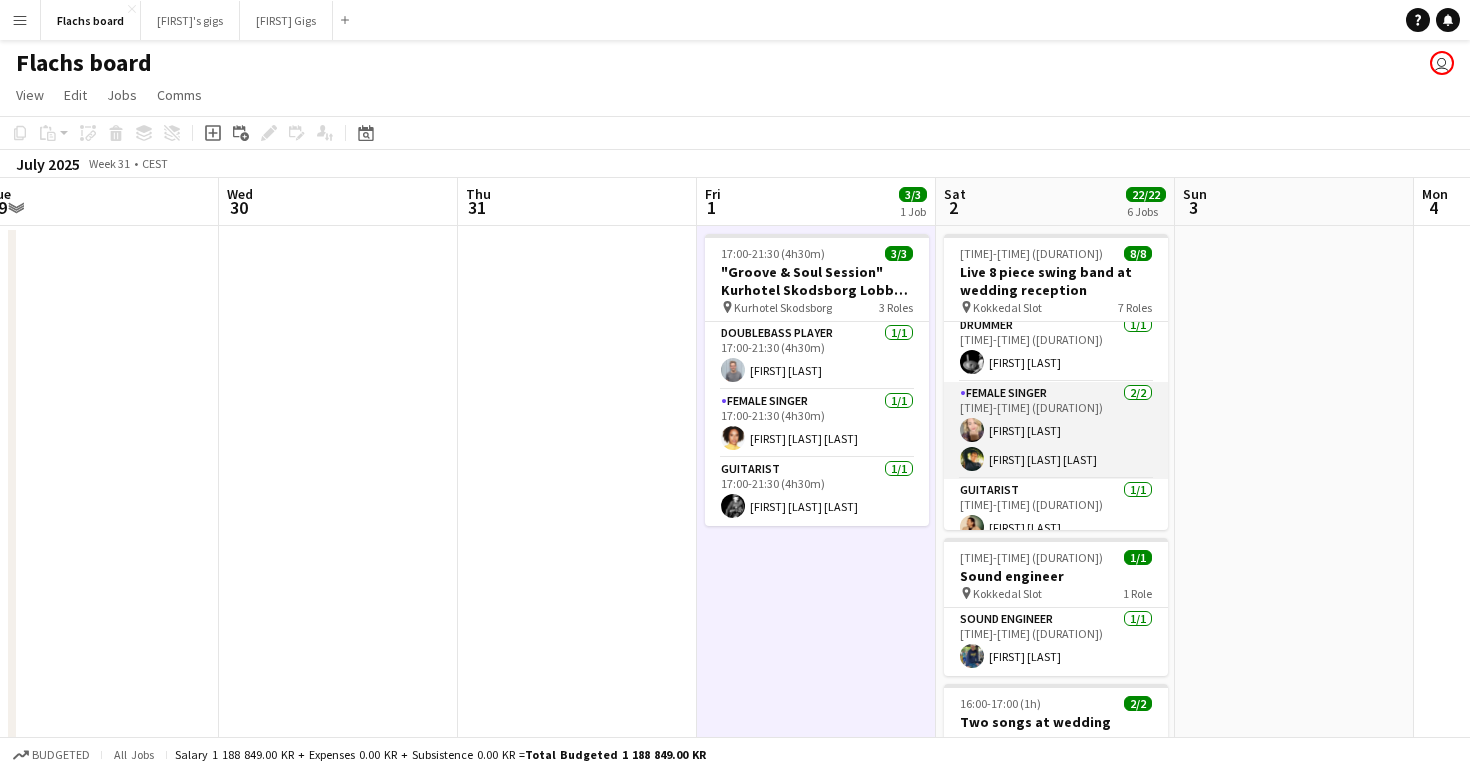 scroll, scrollTop: 77, scrollLeft: 0, axis: vertical 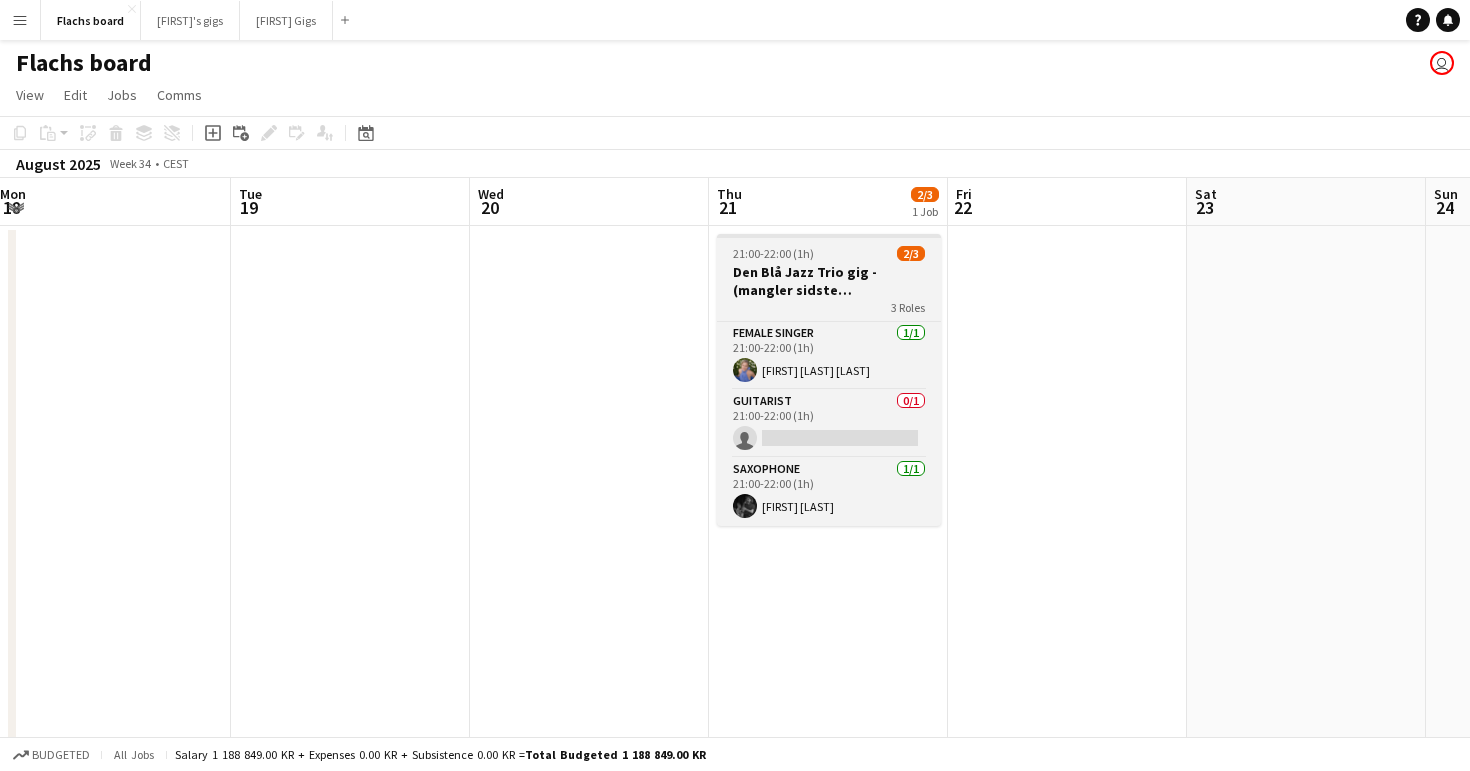 click on "Den Blå Jazz Trio gig - (mangler sidste bekræftelse)" at bounding box center (829, 281) 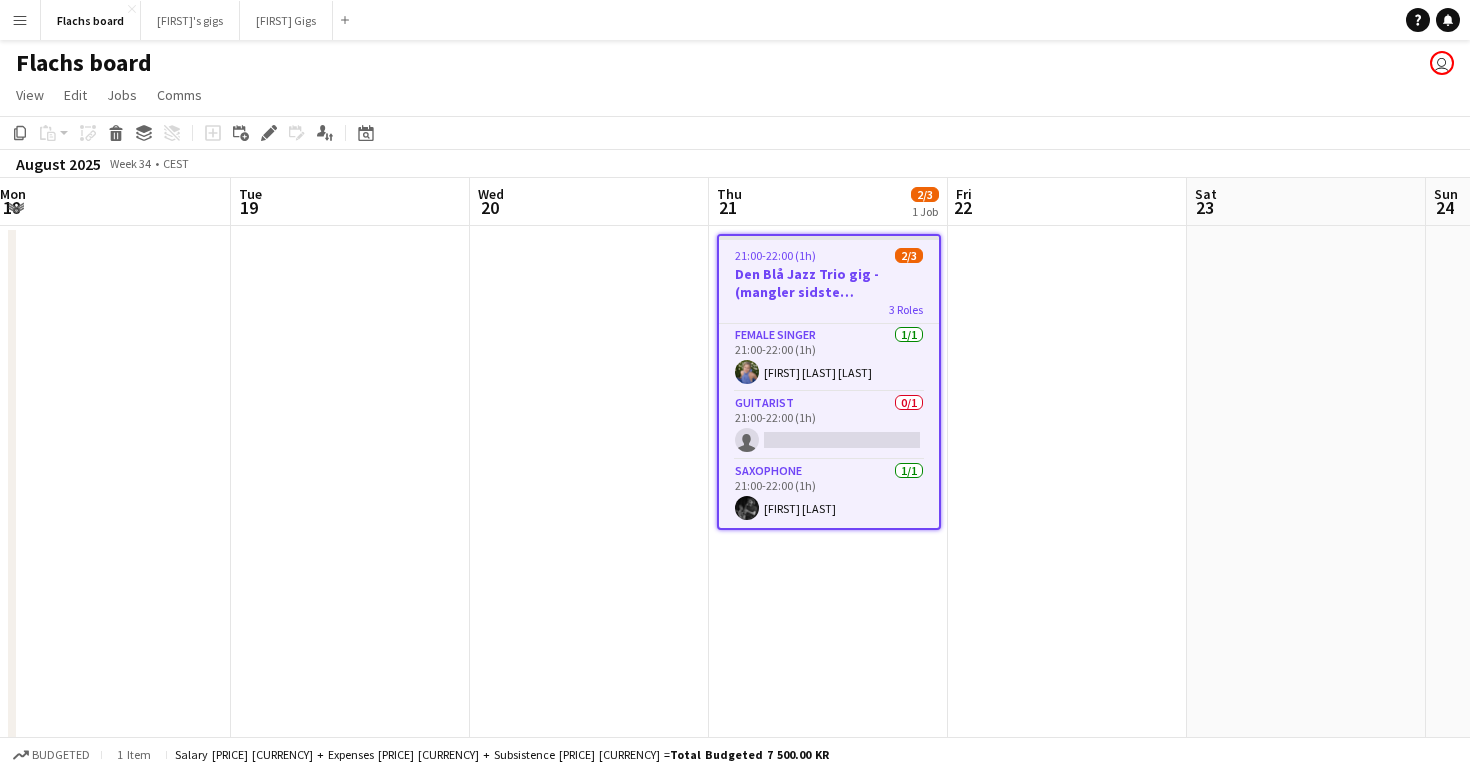 click on "Add job
Add linked Job
Edit
Edit linked Job
Applicants" 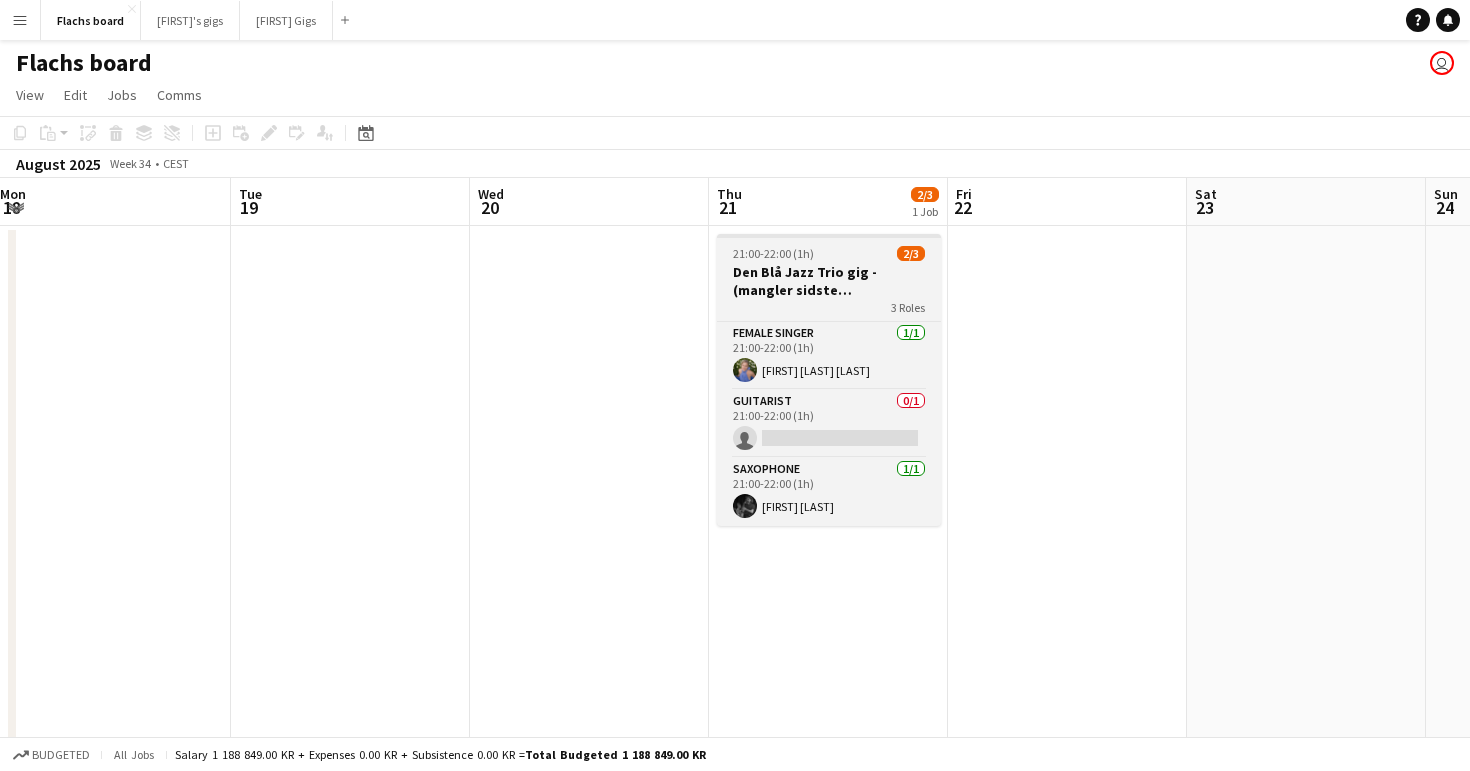 click on "Den Blå Jazz Trio gig - (mangler sidste bekræftelse)" at bounding box center (829, 281) 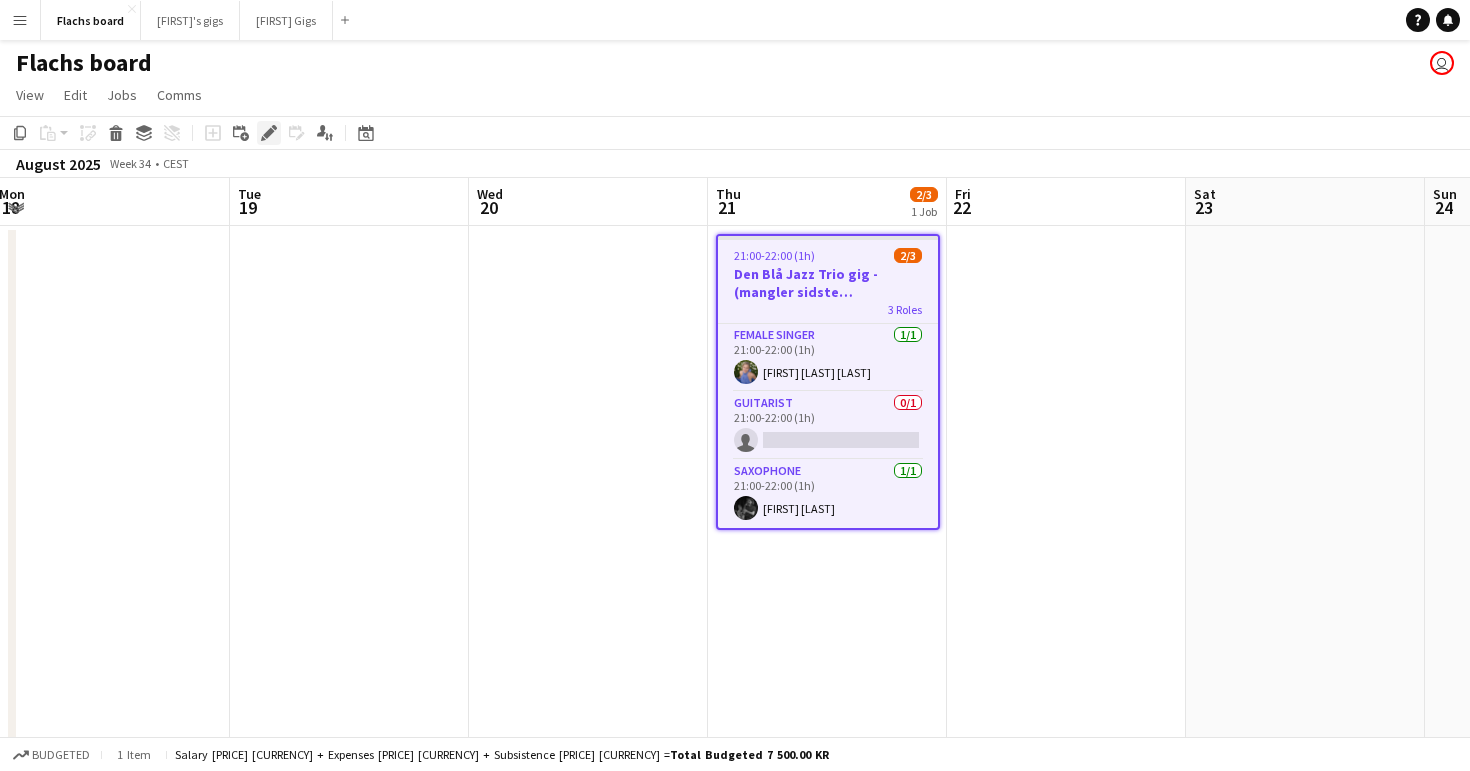 click 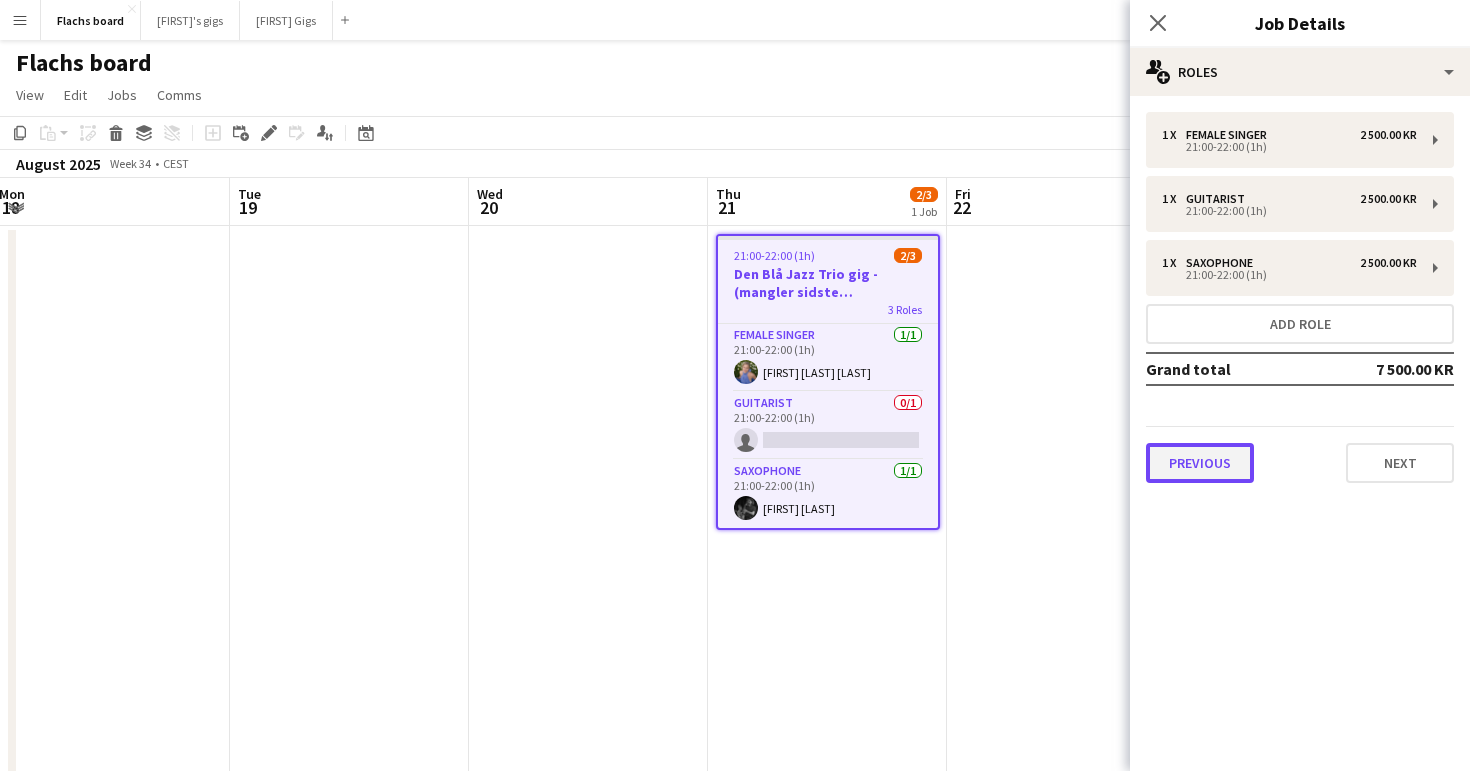 click on "Previous" at bounding box center (1200, 463) 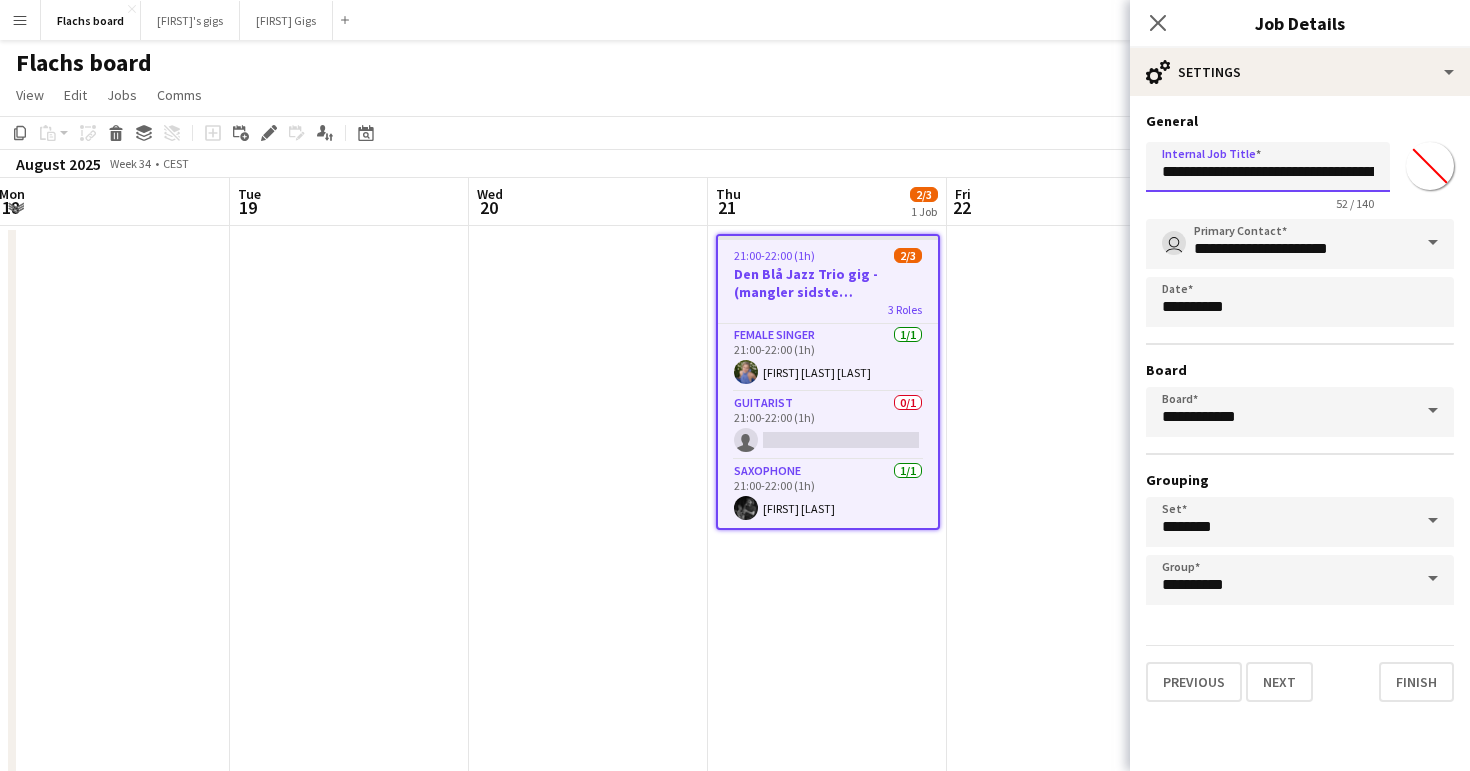 scroll, scrollTop: 0, scrollLeft: 125, axis: horizontal 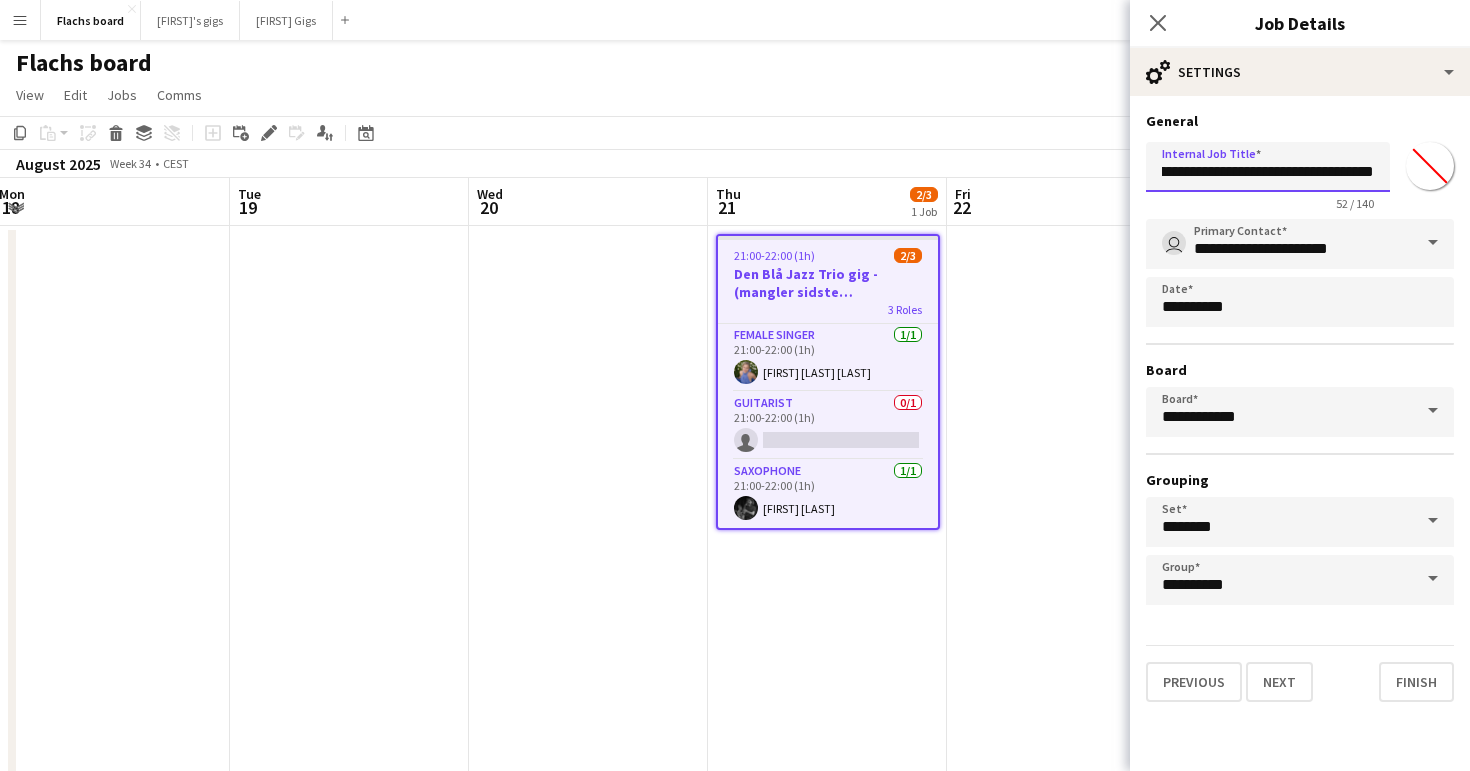 drag, startPoint x: 1297, startPoint y: 168, endPoint x: 1489, endPoint y: 171, distance: 192.02344 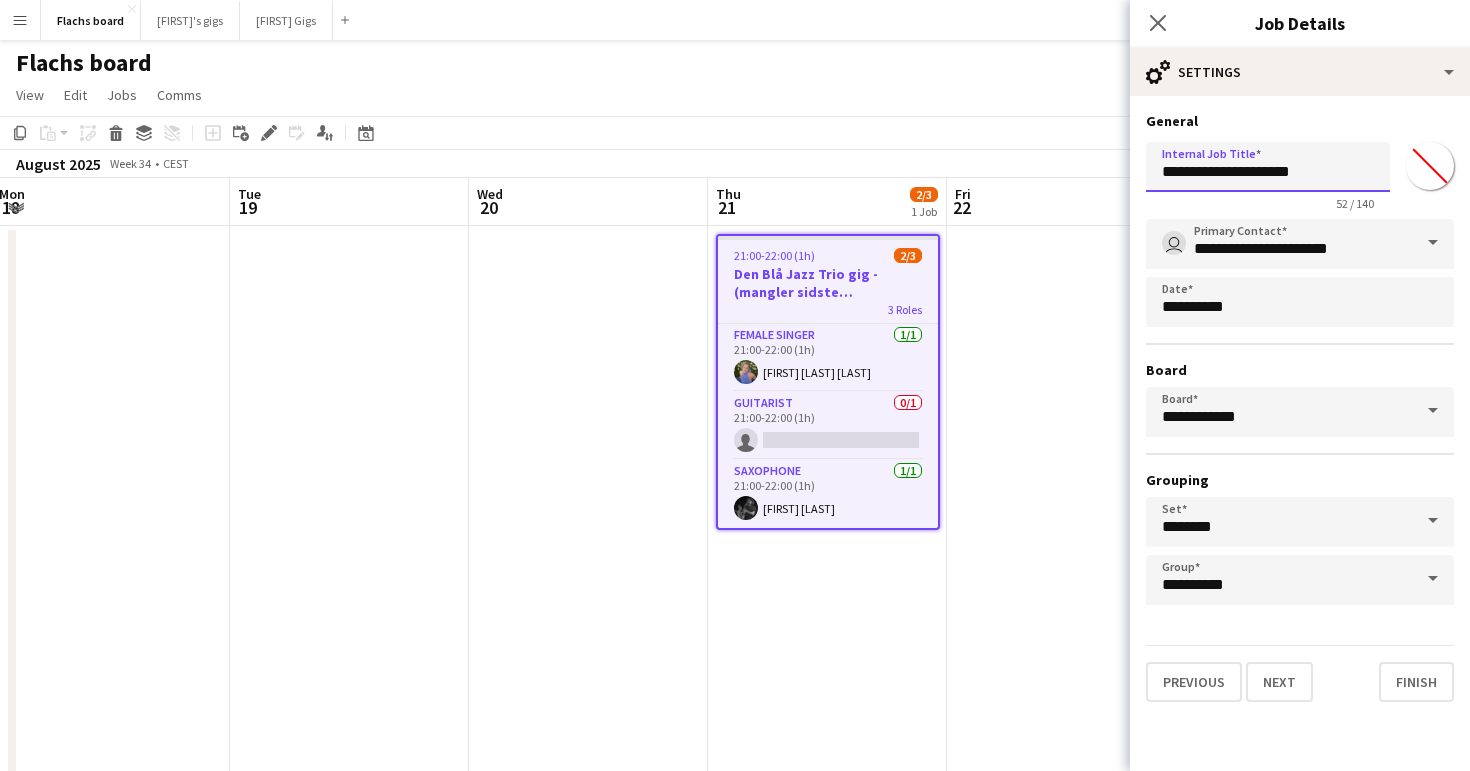 scroll, scrollTop: 0, scrollLeft: 0, axis: both 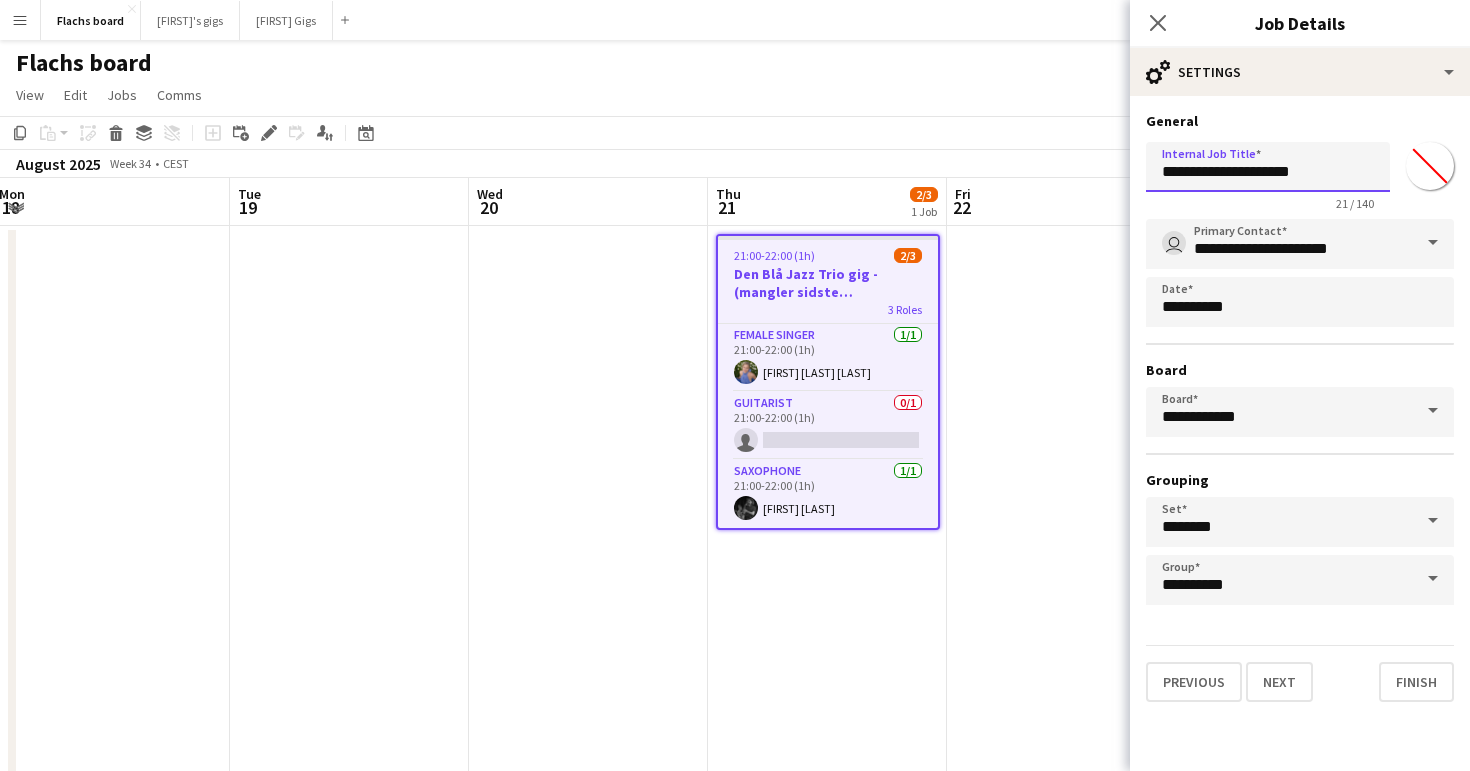type on "**********" 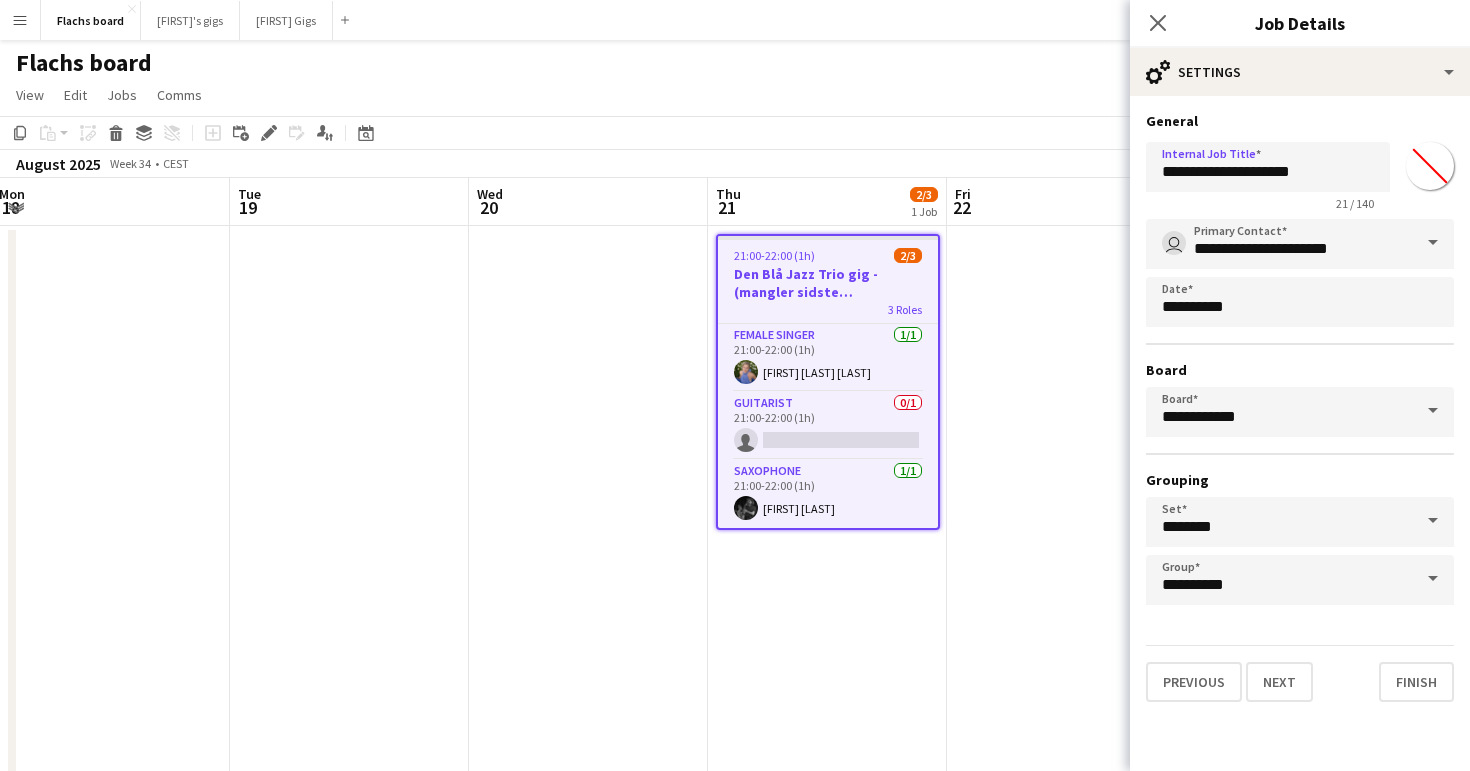 click at bounding box center (1066, 975) 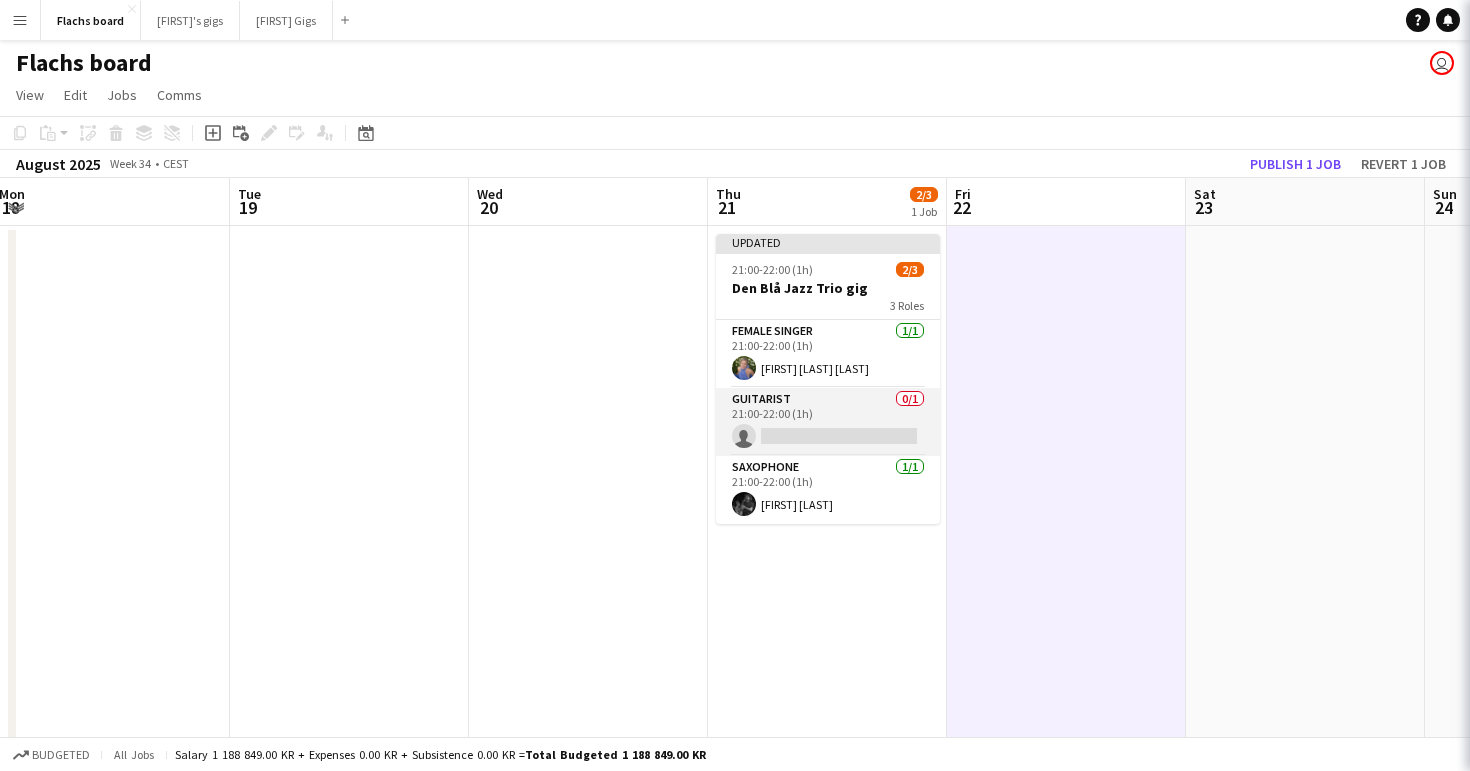 click on "Guitarist   0/1   [TIME]-[TIME] ([DURATION])
single-neutral-actions" at bounding box center (828, 422) 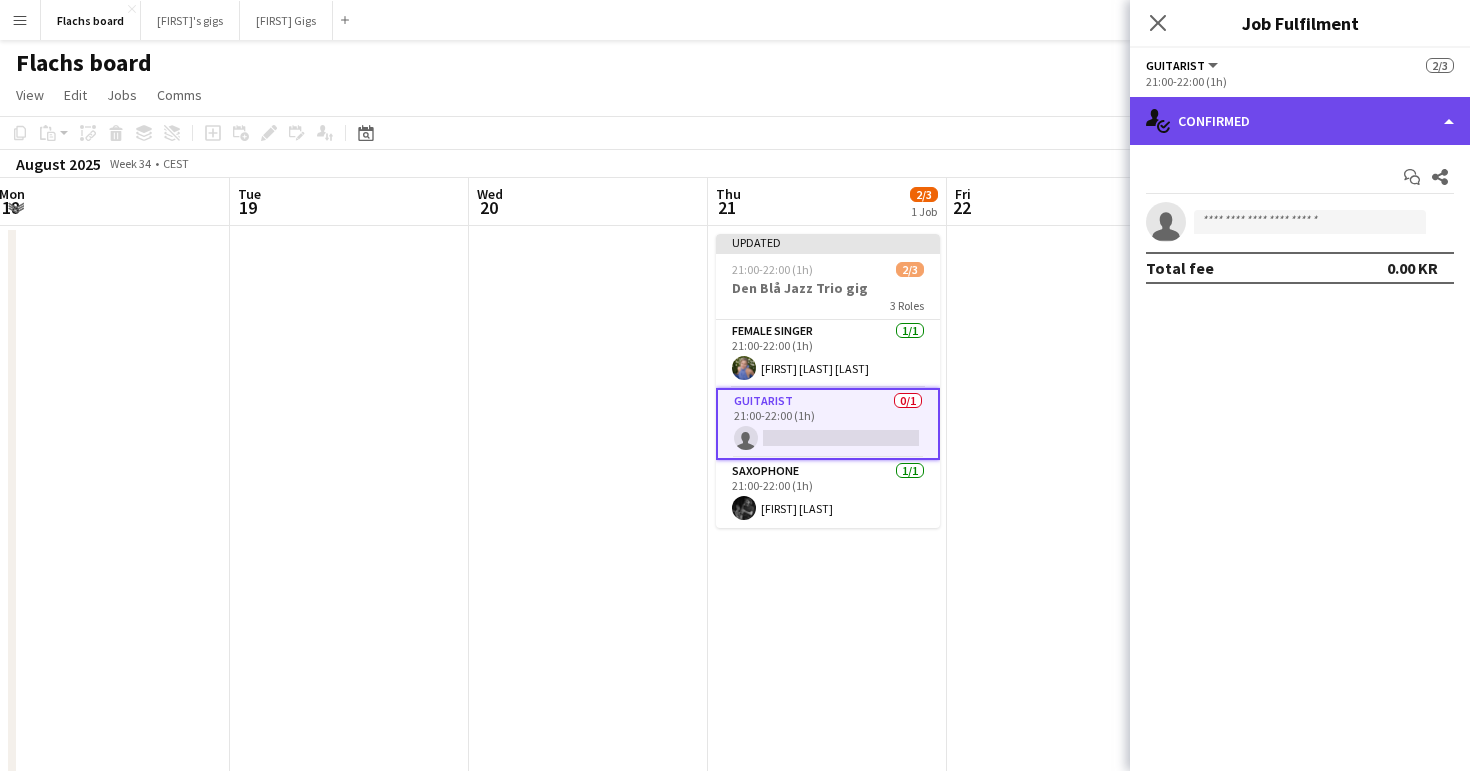 click on "single-neutral-actions-check-2
Confirmed" 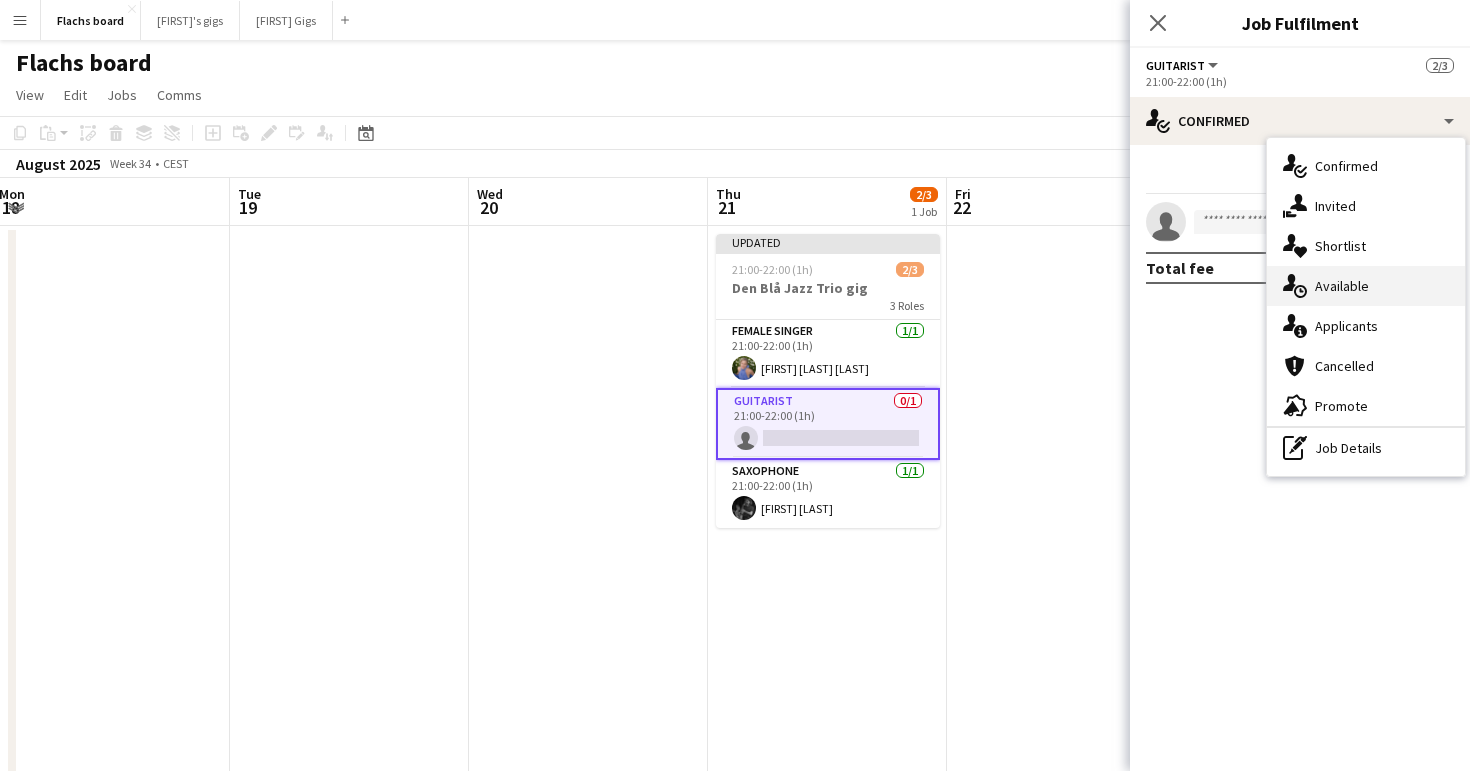 click on "single-neutral-actions-upload
Available" at bounding box center [1366, 286] 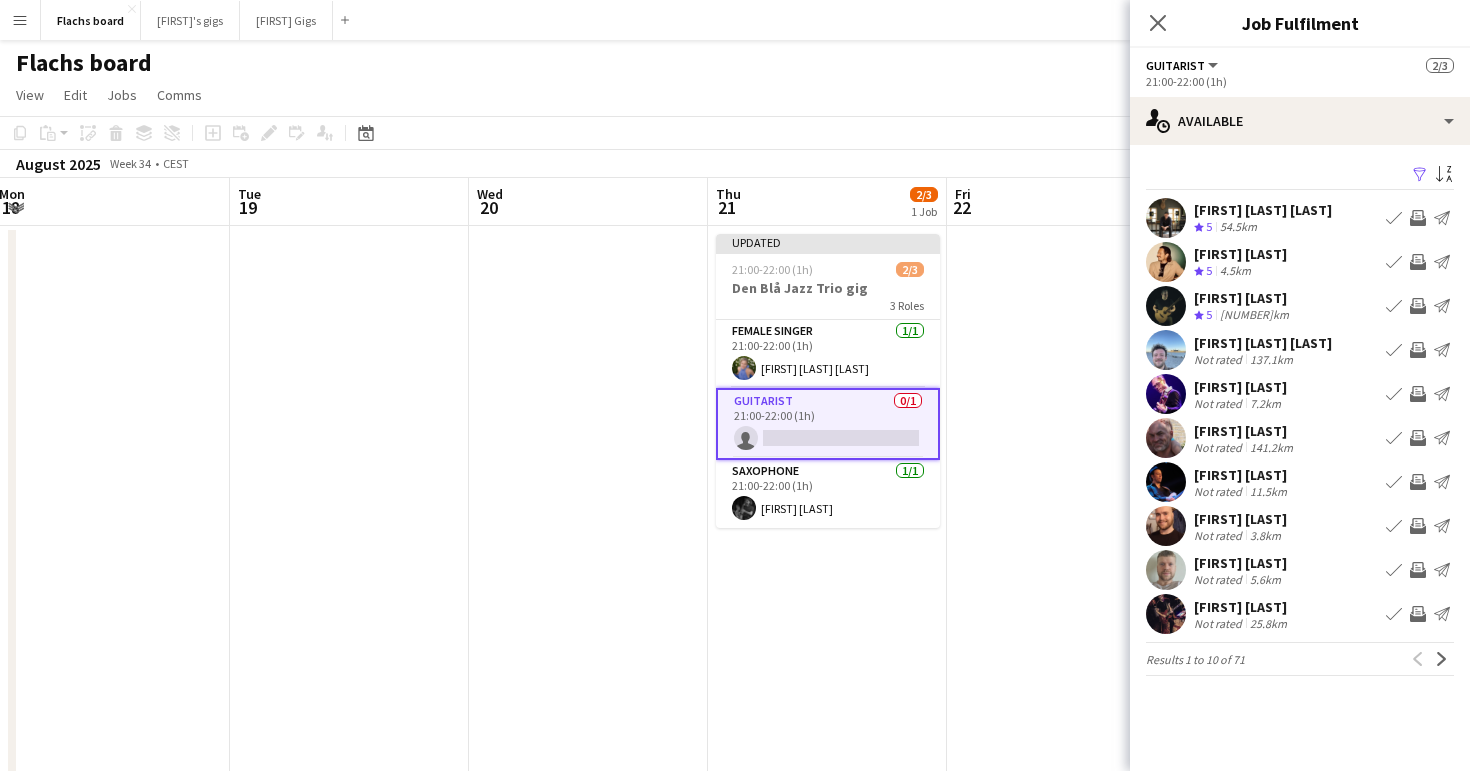 click on "Invite crew" at bounding box center (1418, 262) 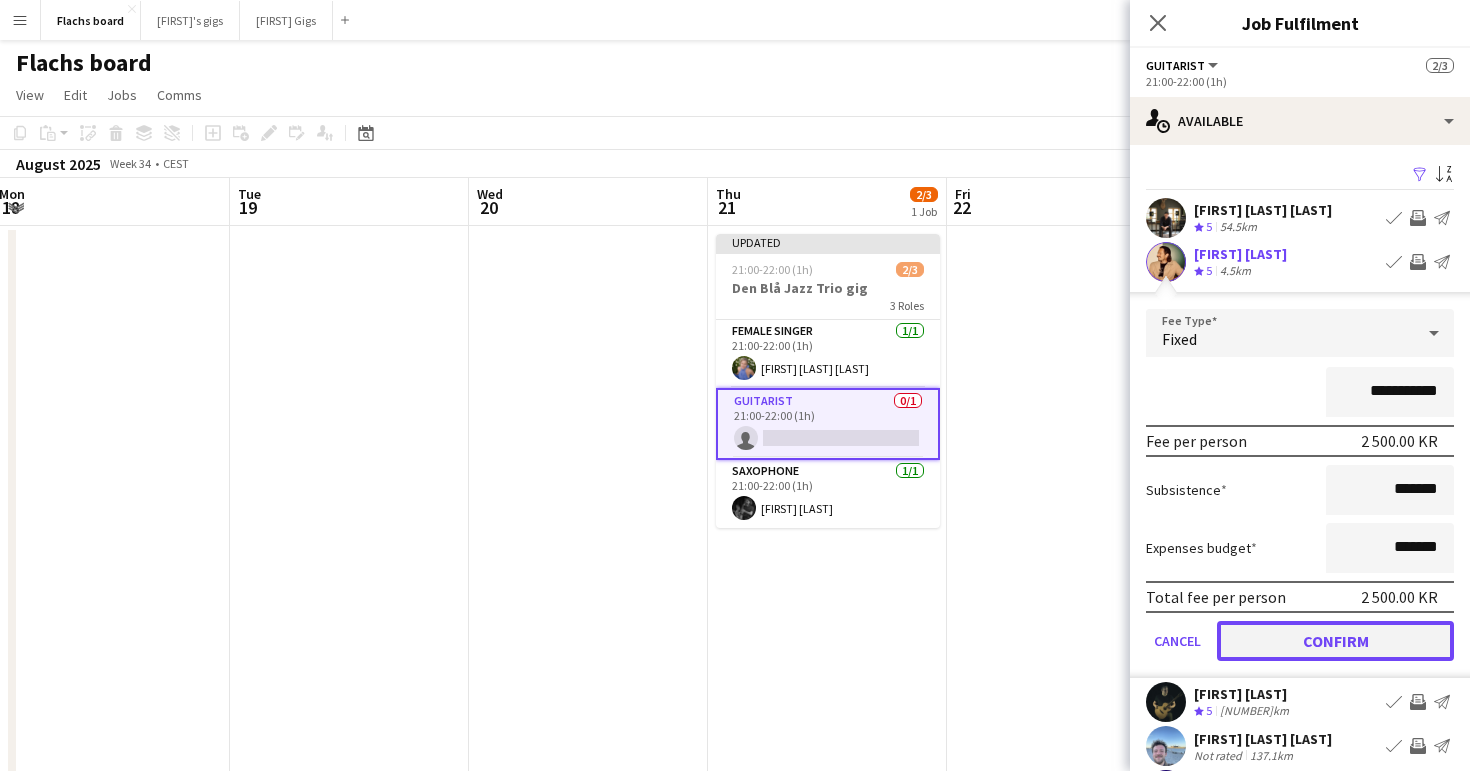 click on "Confirm" at bounding box center [1335, 641] 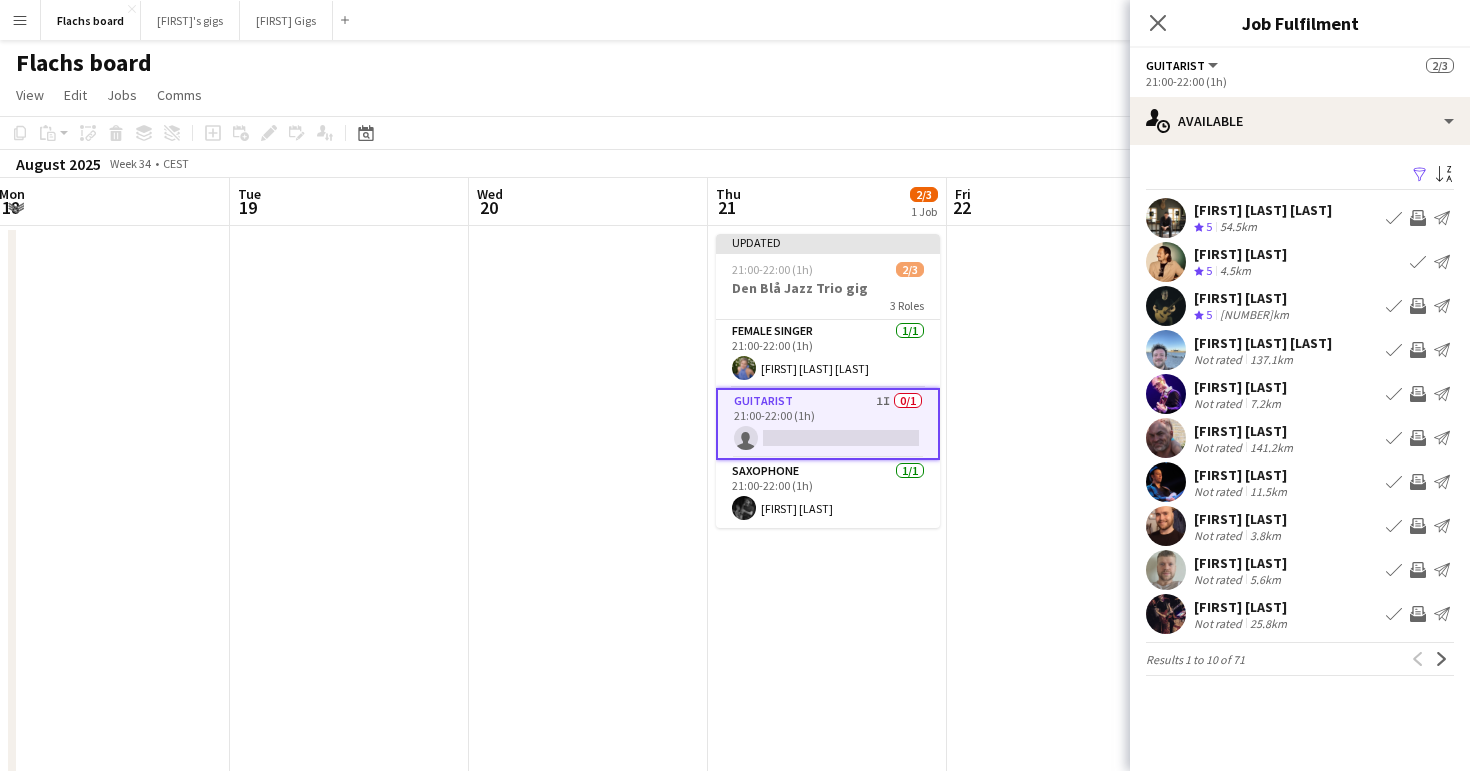 click at bounding box center [1066, 975] 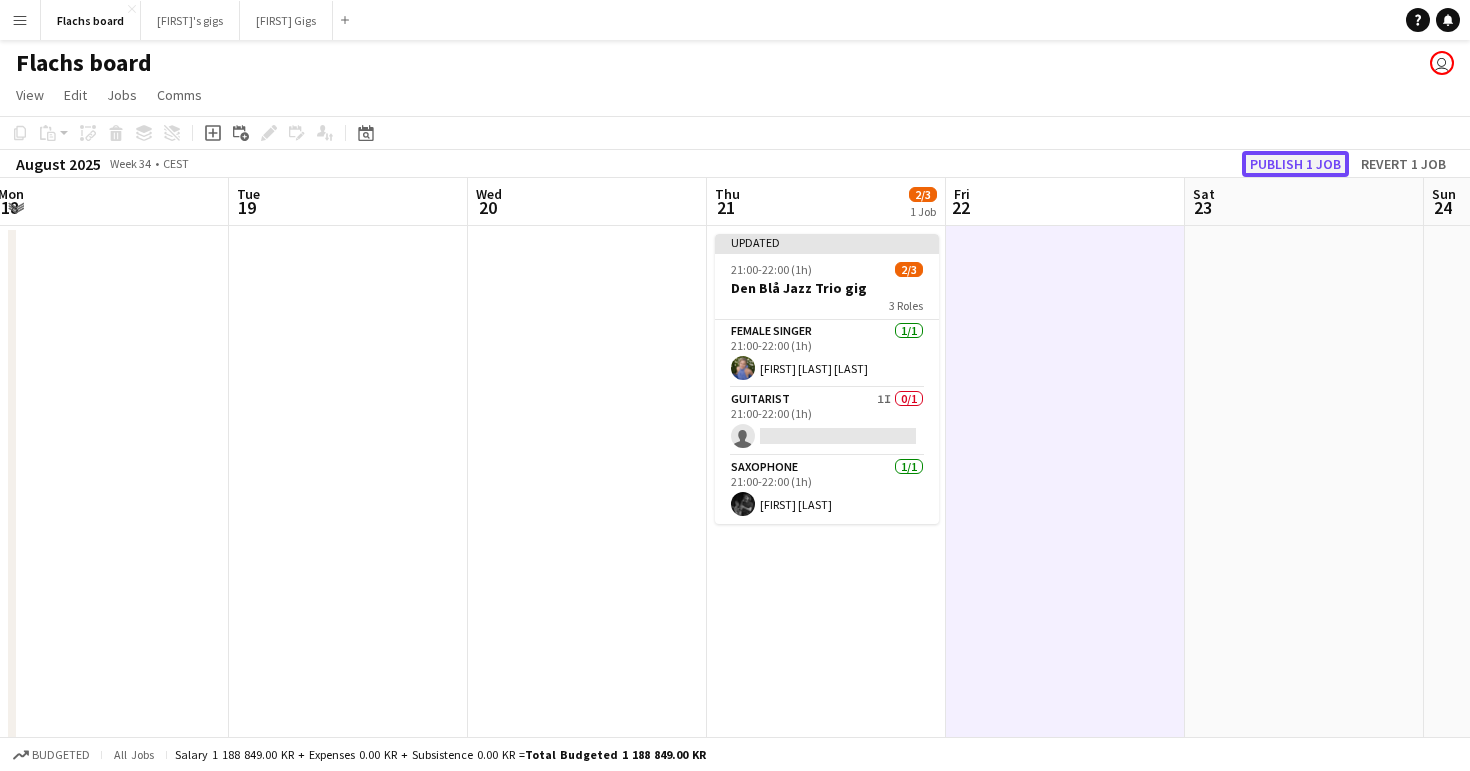 click on "Publish 1 job" 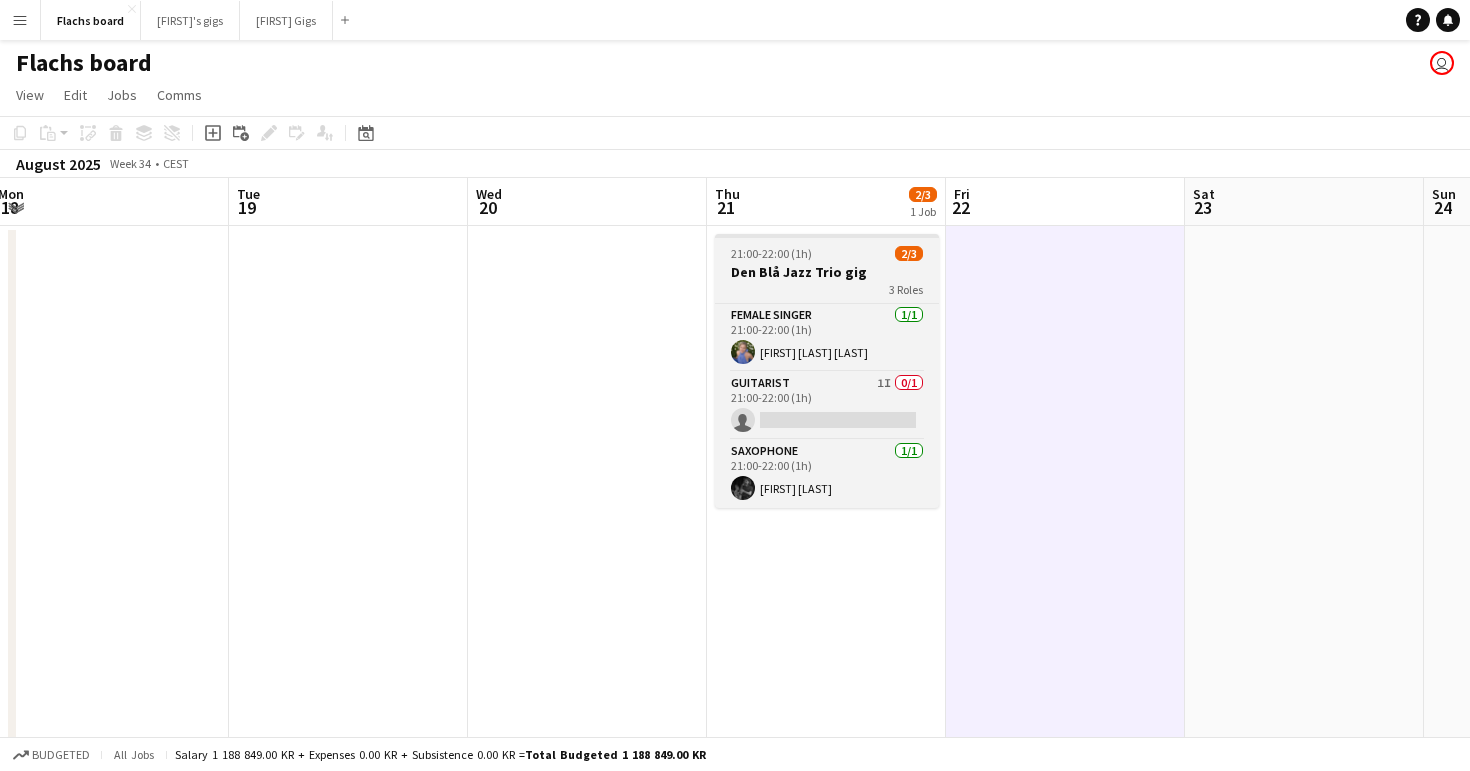 click on "Den Blå Jazz Trio gig" at bounding box center [827, 272] 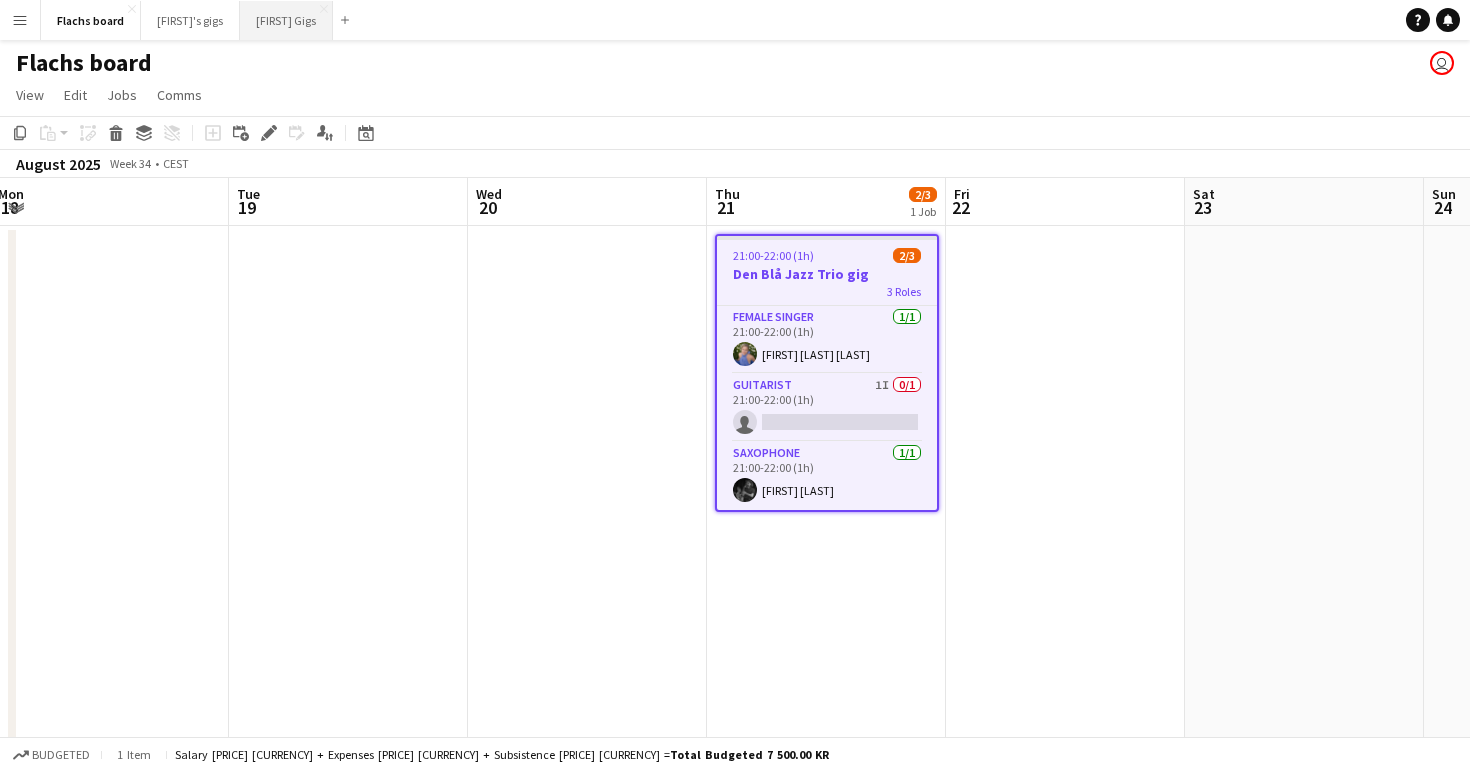 click on "Asger Gigs
Close" at bounding box center [286, 20] 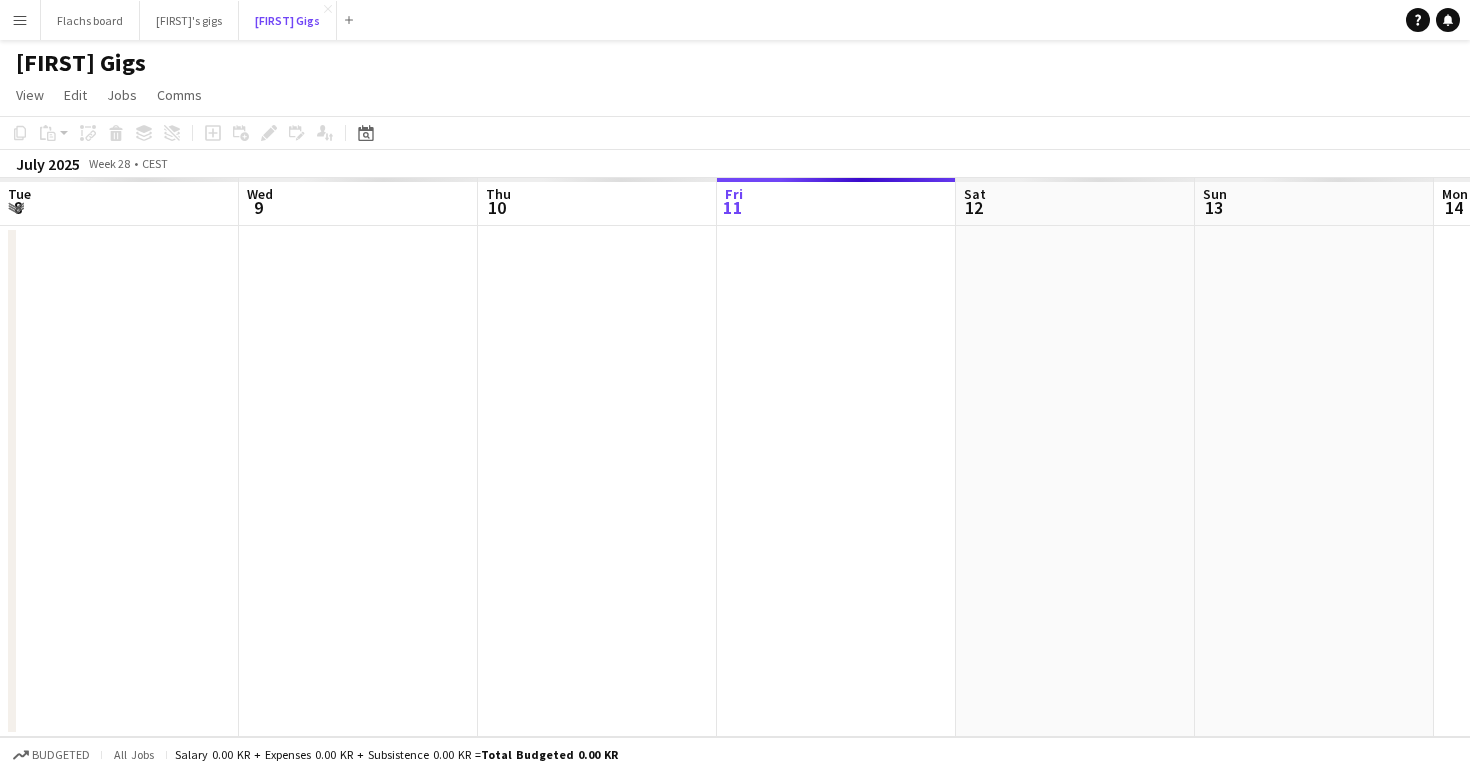 scroll, scrollTop: 0, scrollLeft: 478, axis: horizontal 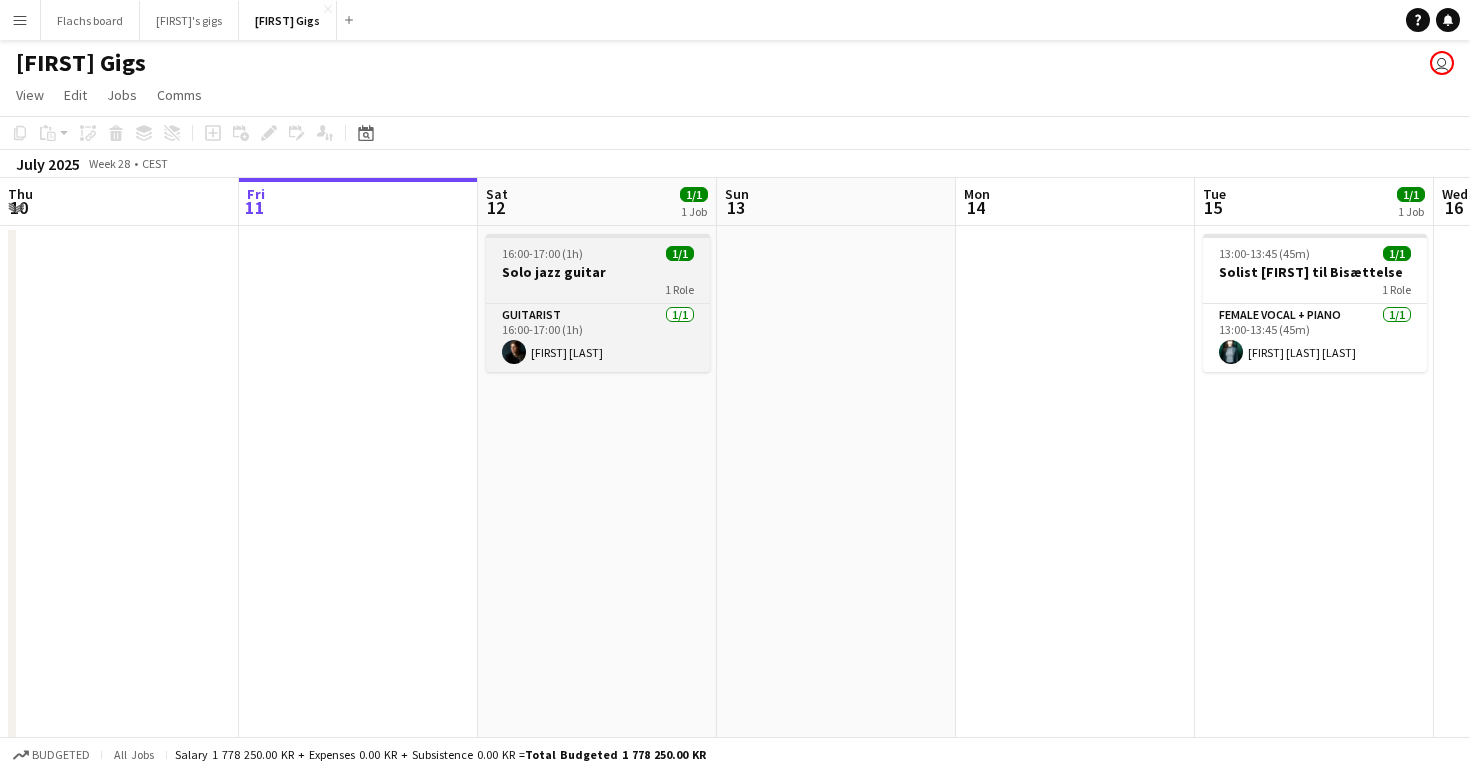 click on "Solo jazz guitar" at bounding box center [598, 272] 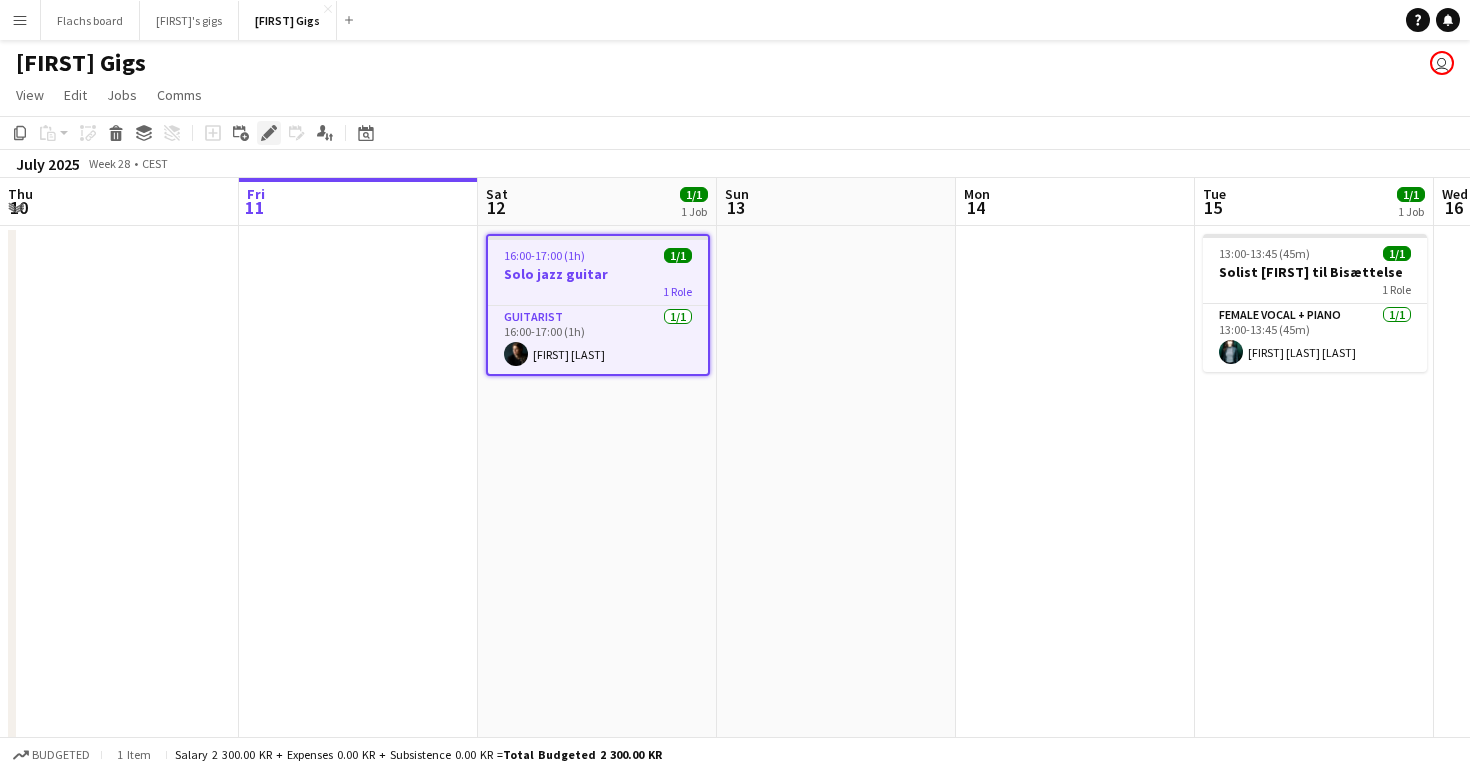 click on "Edit" 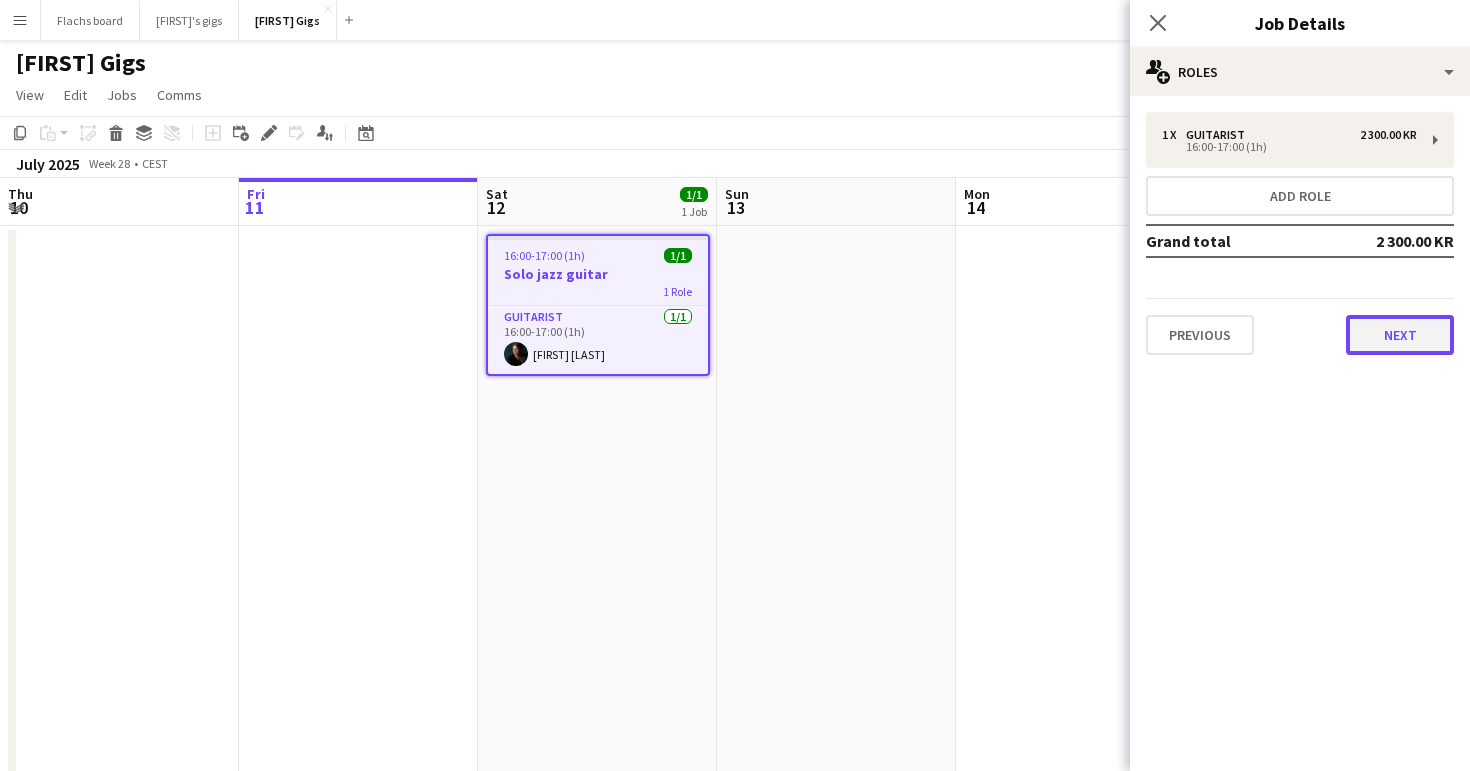 click on "Next" at bounding box center (1400, 335) 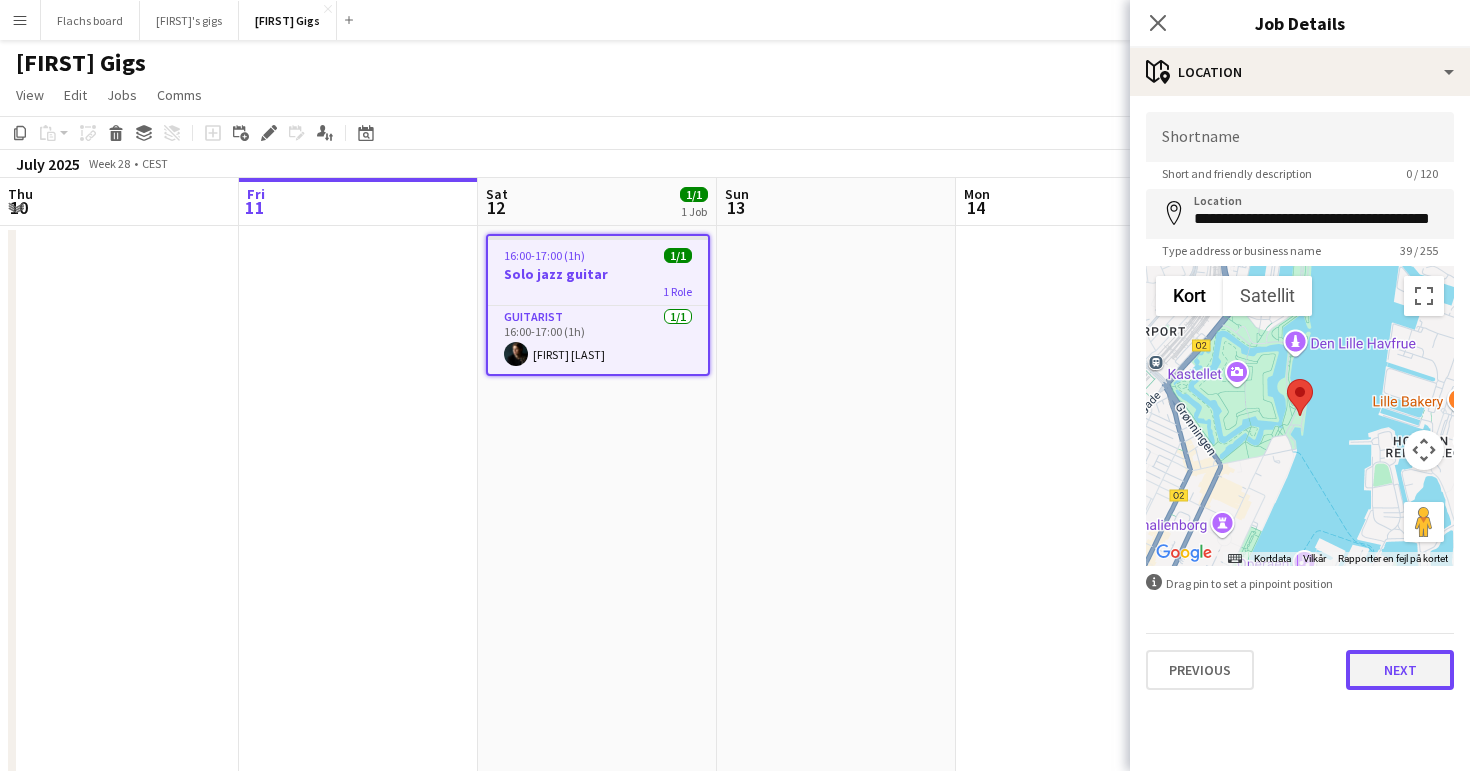 click on "Next" at bounding box center (1400, 670) 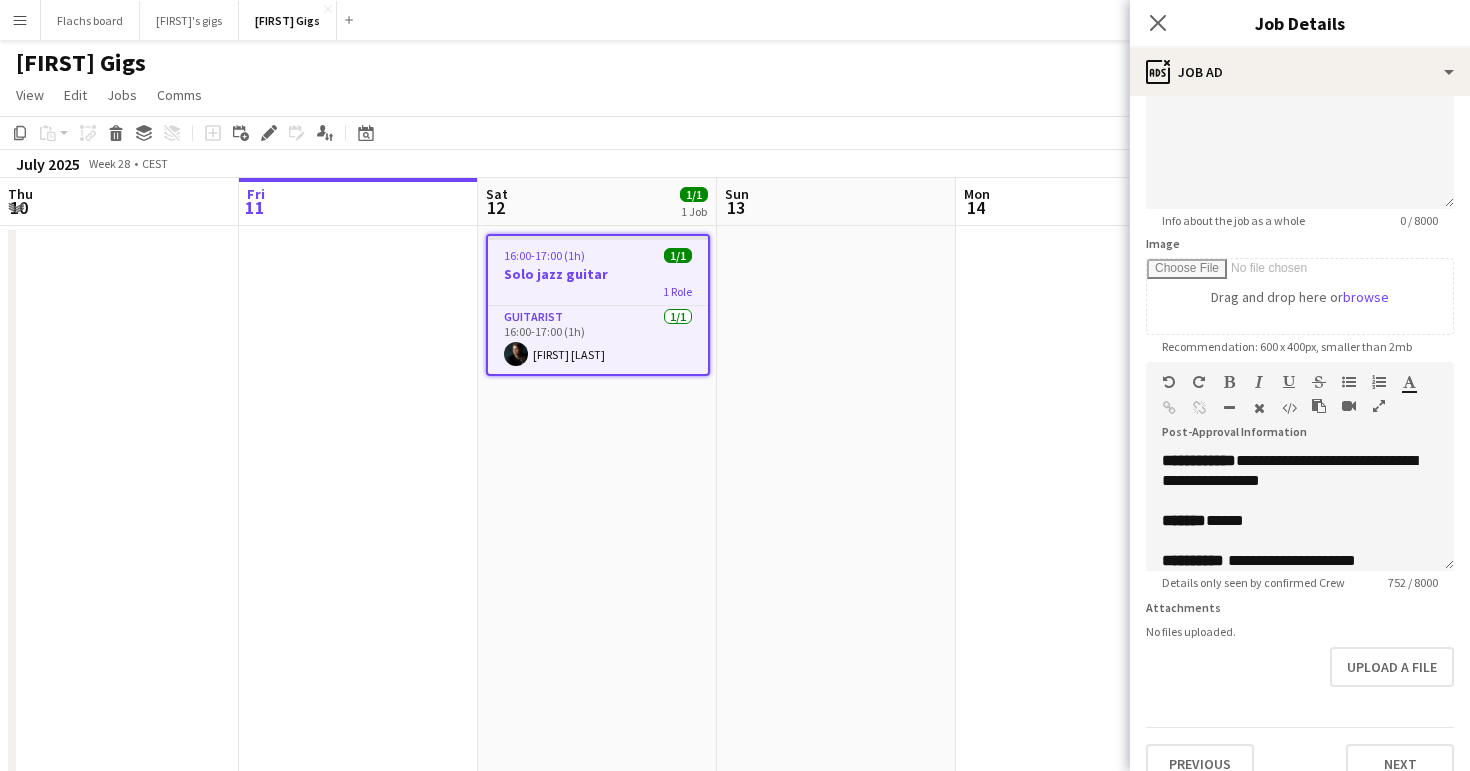 scroll, scrollTop: 217, scrollLeft: 0, axis: vertical 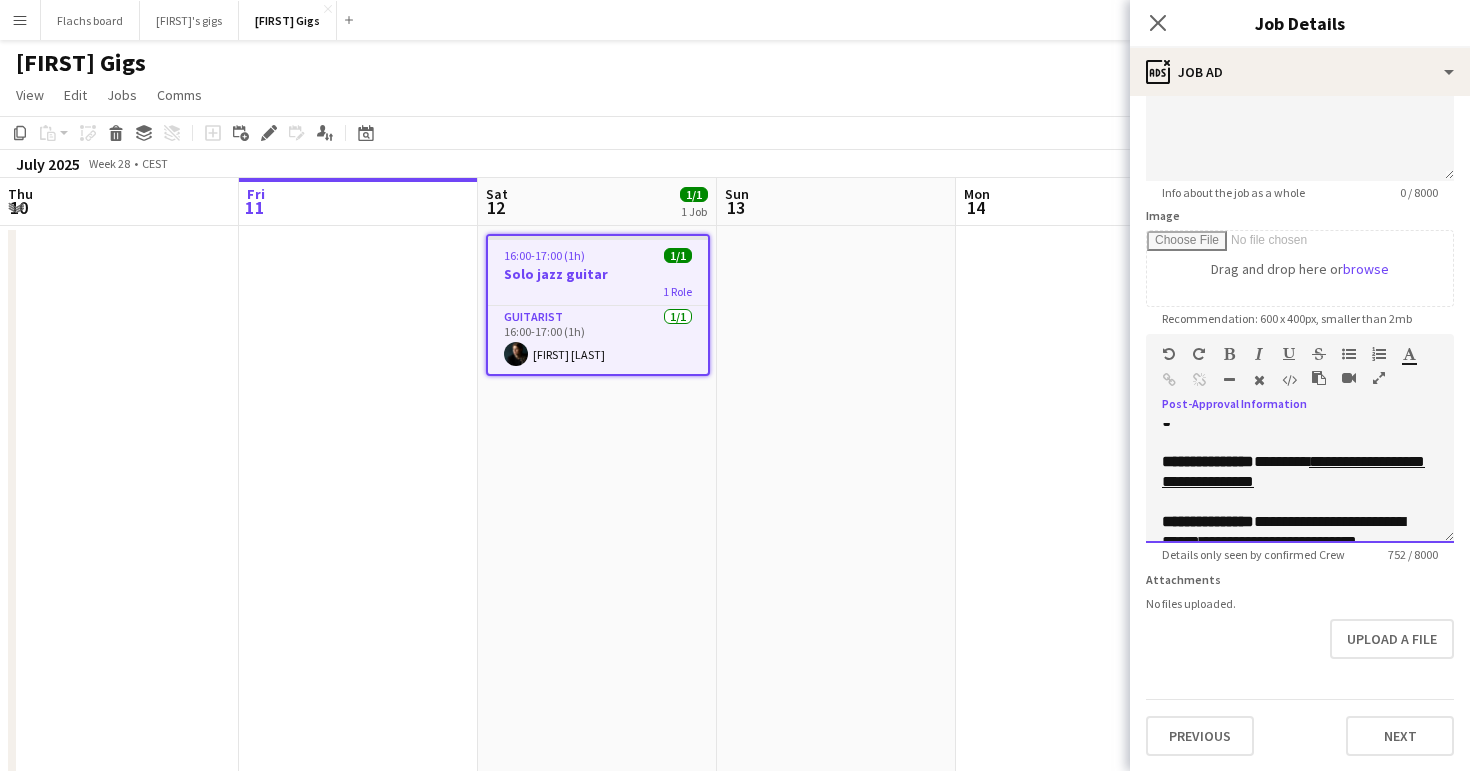 drag, startPoint x: 1284, startPoint y: 508, endPoint x: 1277, endPoint y: 486, distance: 23.086792 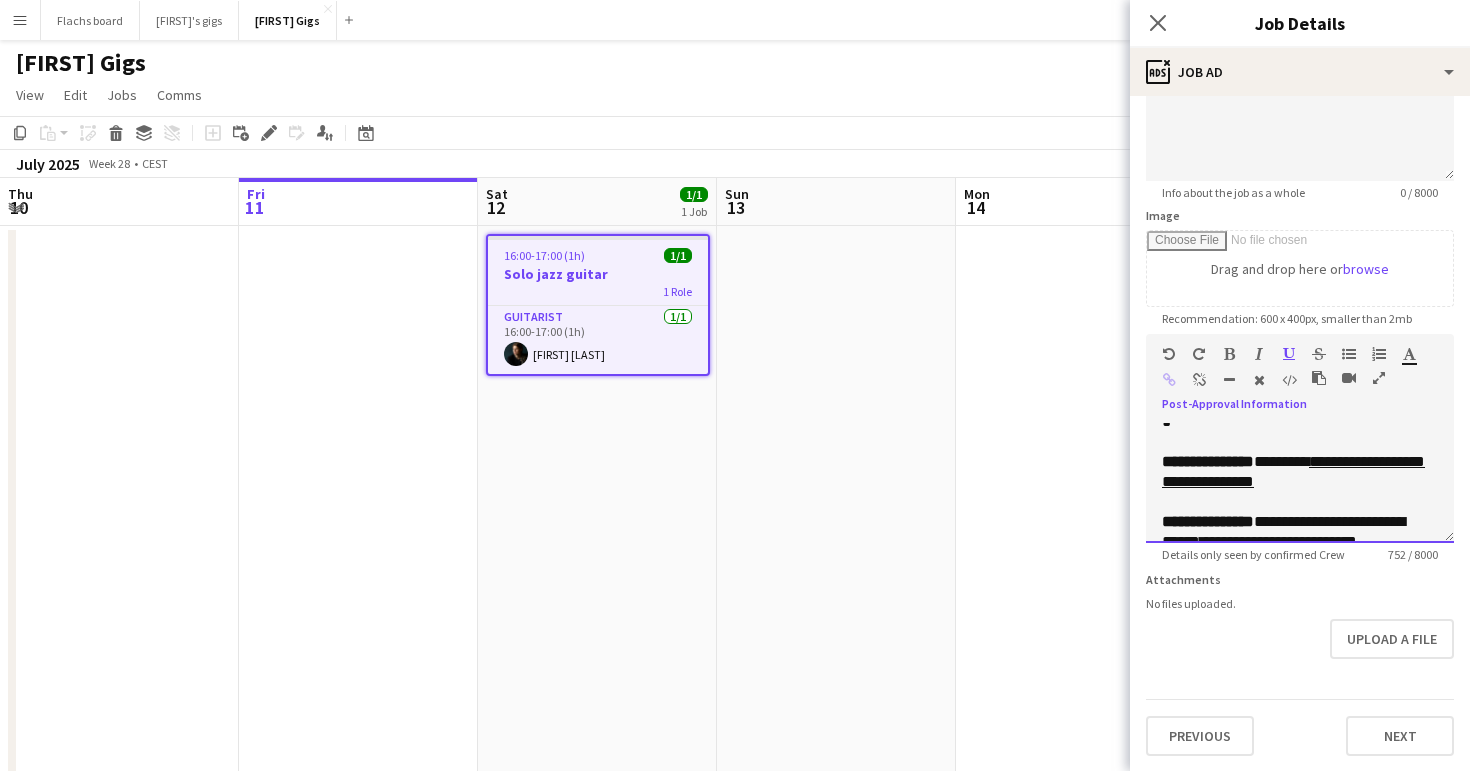 copy on "**********" 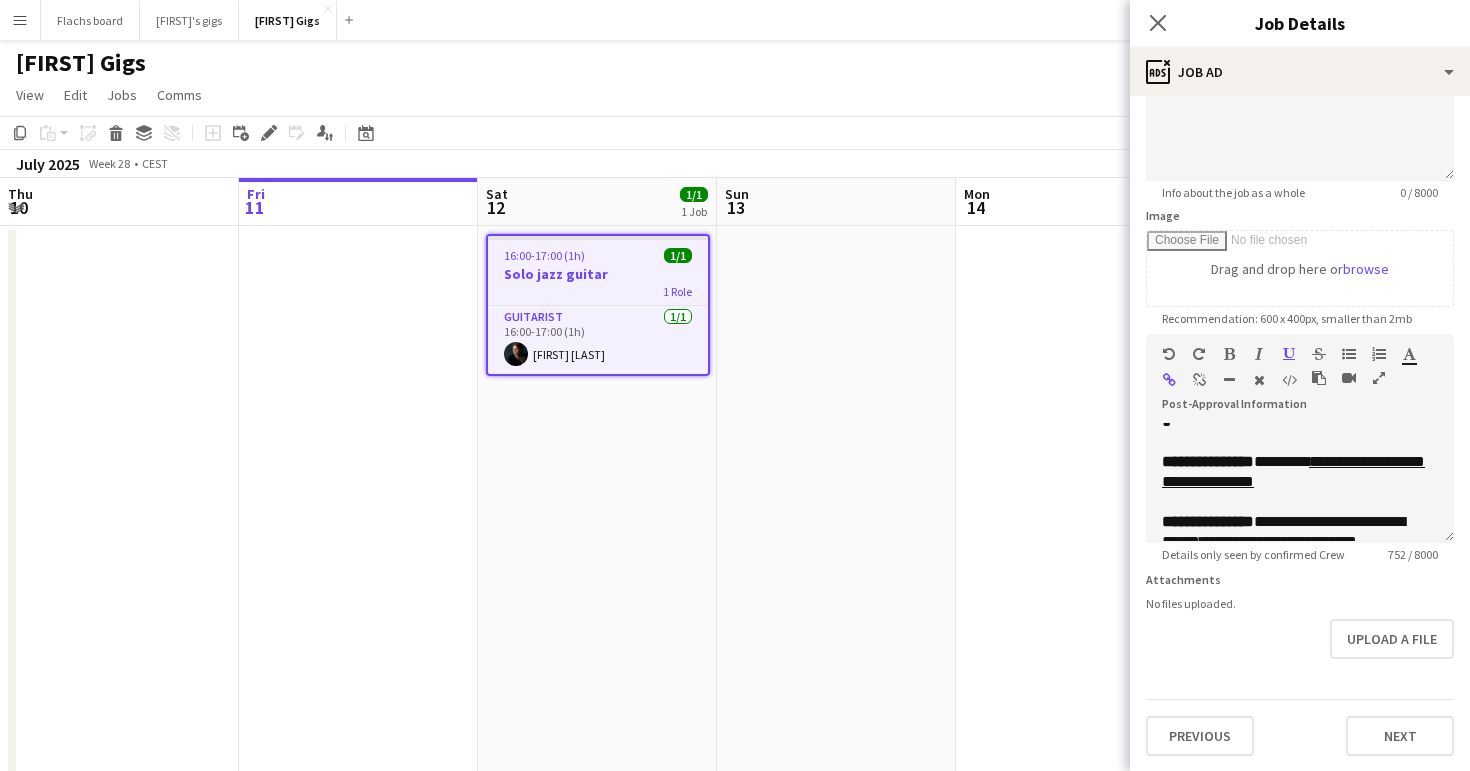 click at bounding box center (1075, 519) 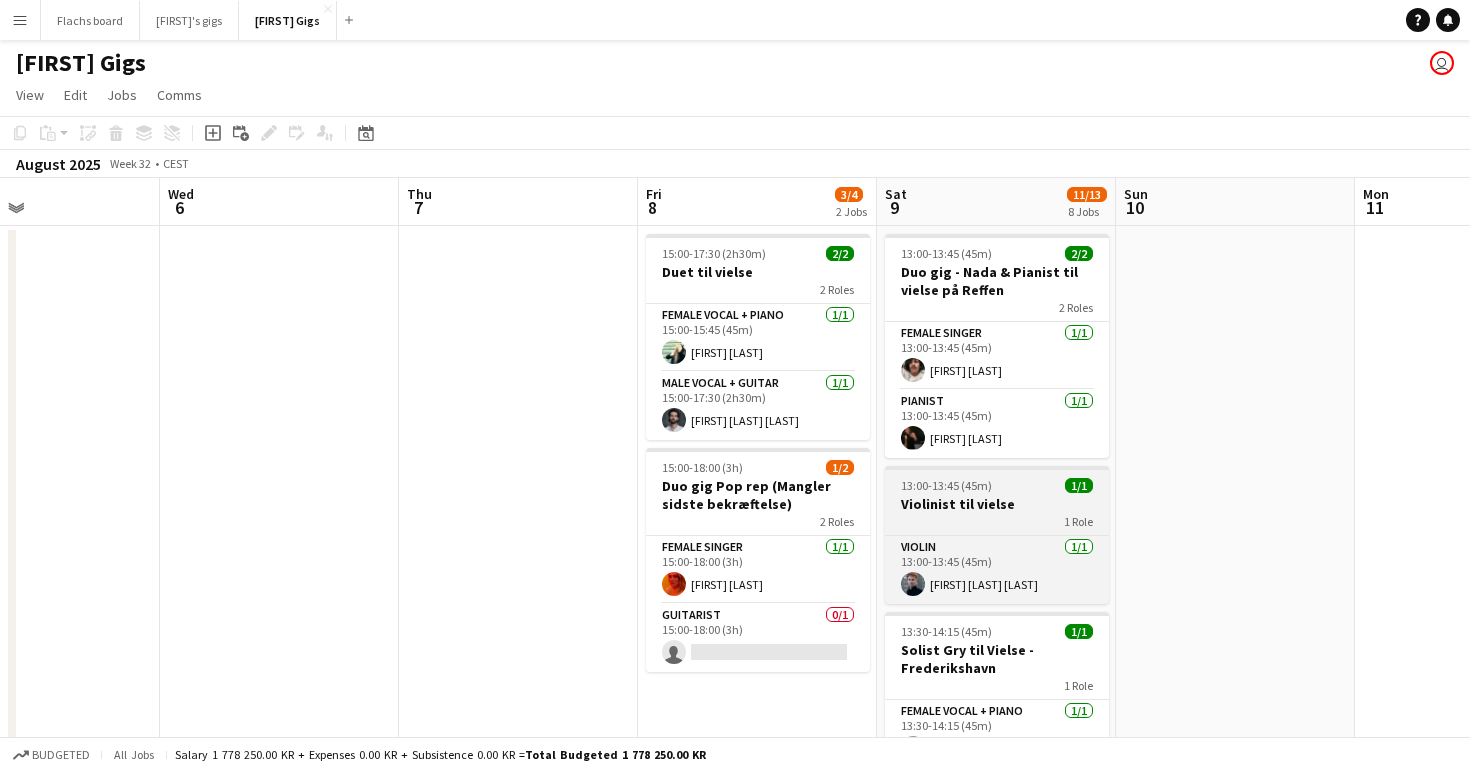 scroll, scrollTop: 0, scrollLeft: 810, axis: horizontal 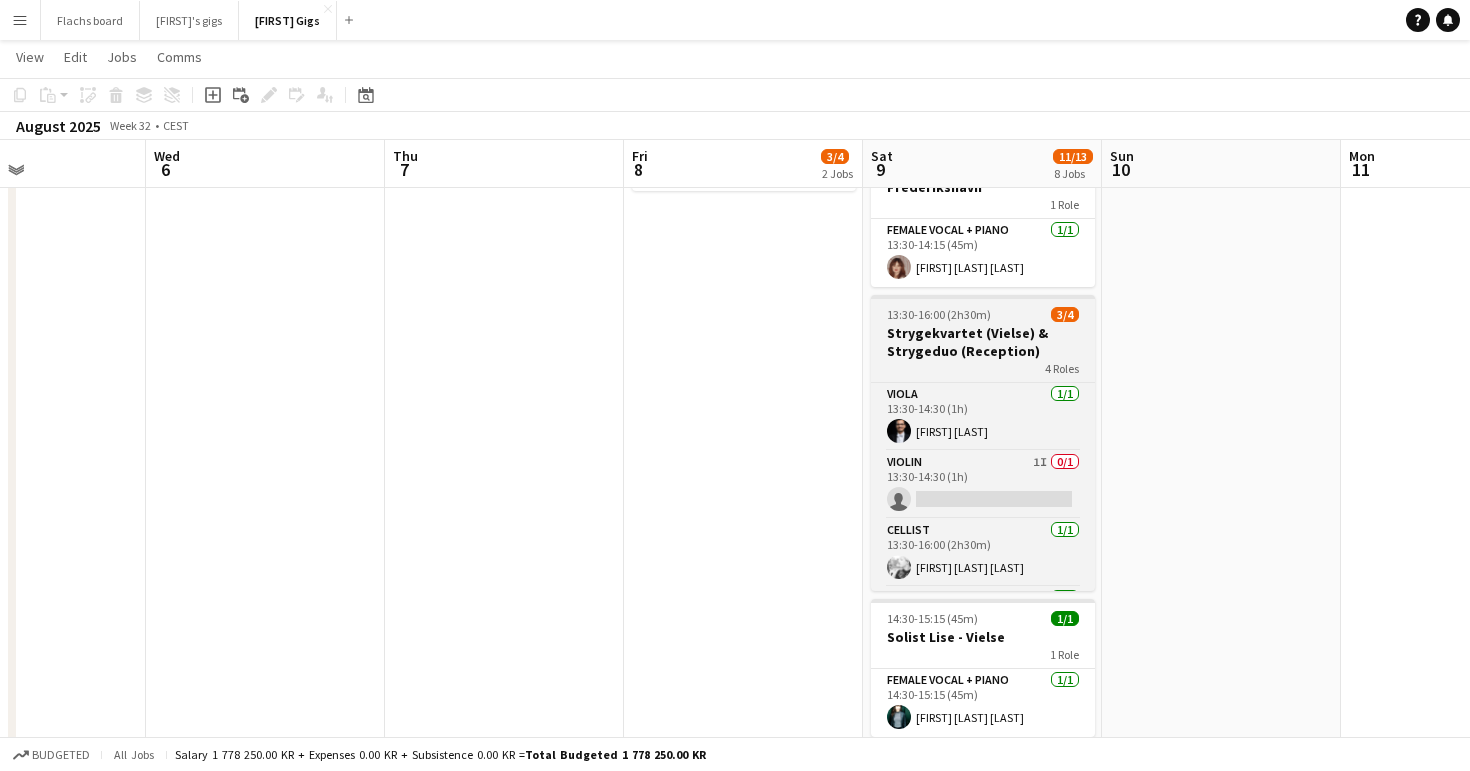 click on "4 Roles" at bounding box center (983, 368) 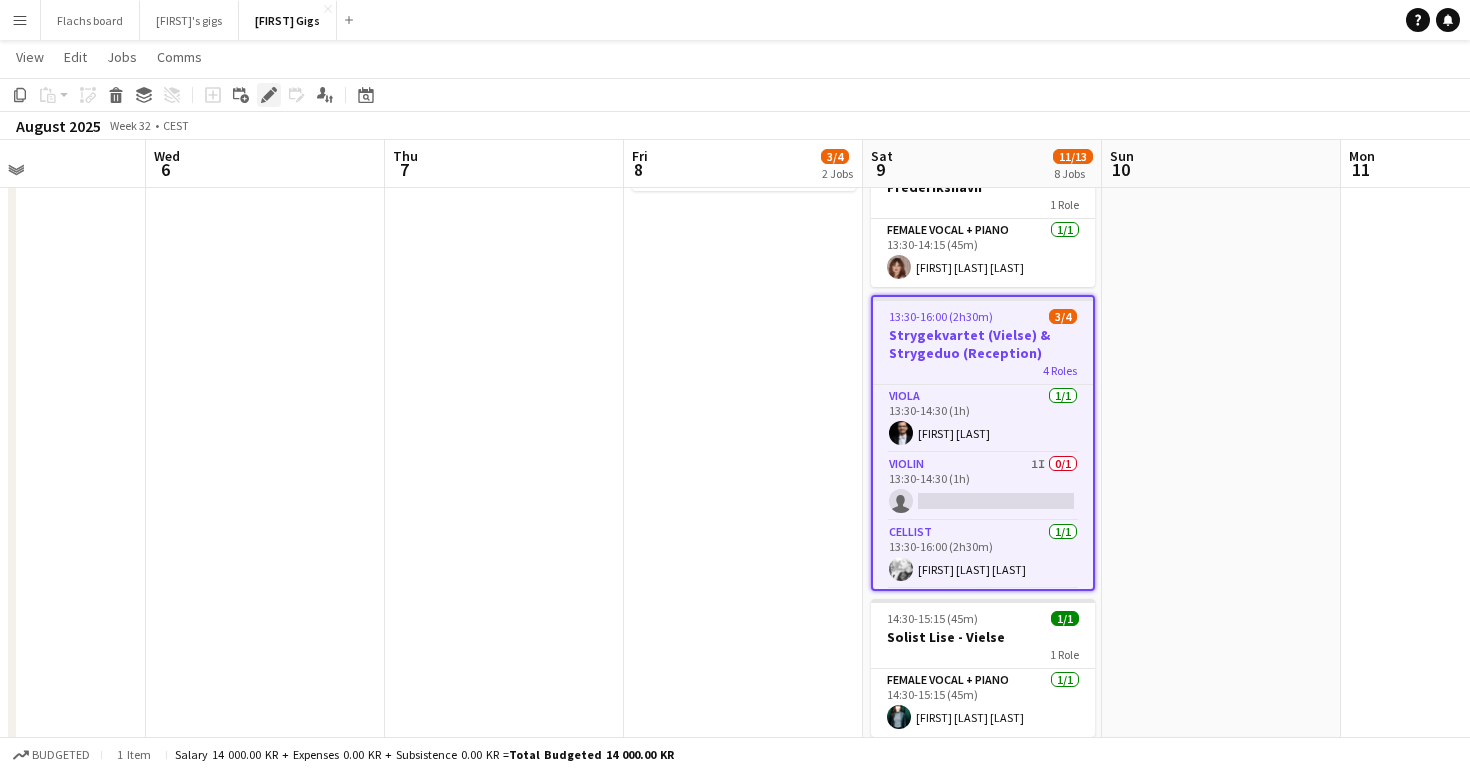 click 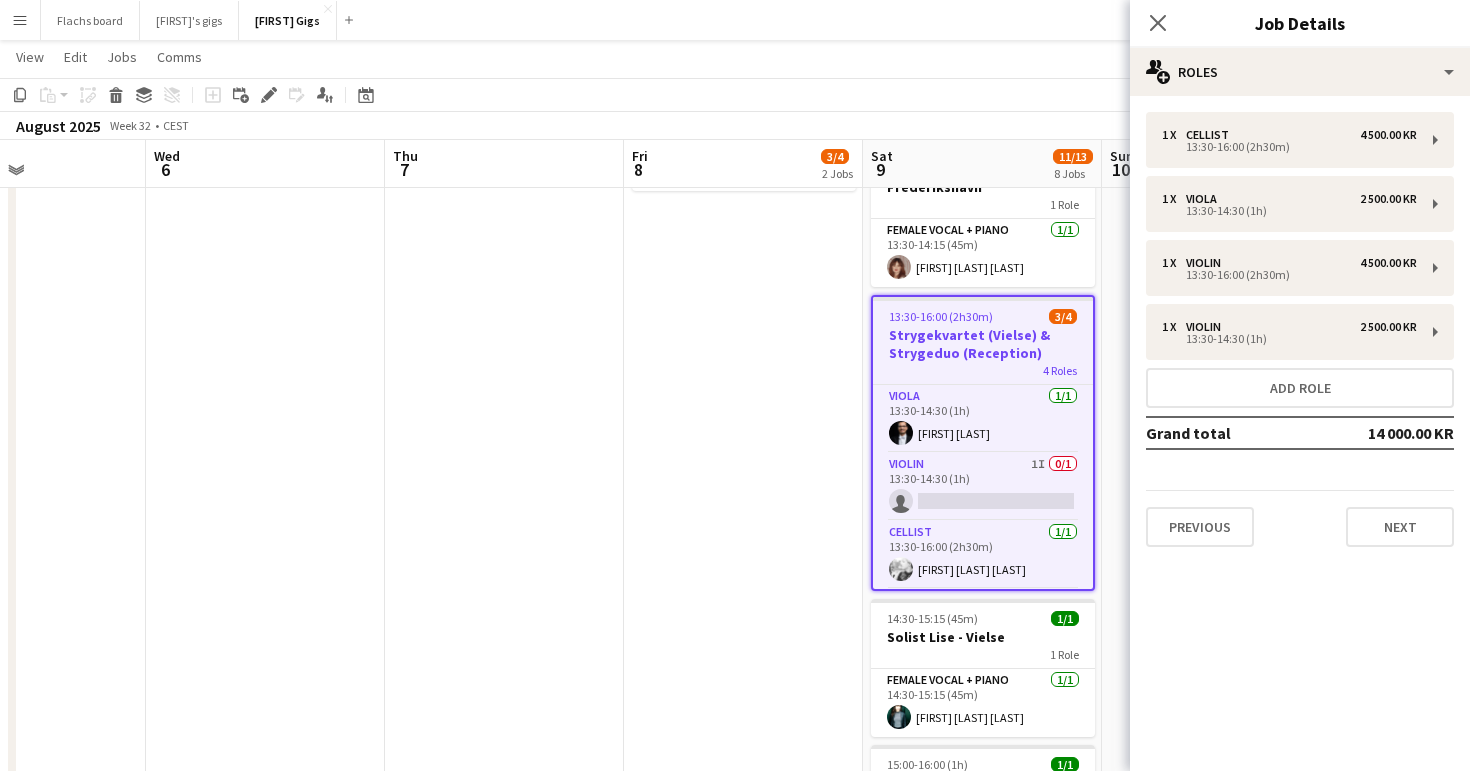 click on "Previous   Next" at bounding box center (1300, 518) 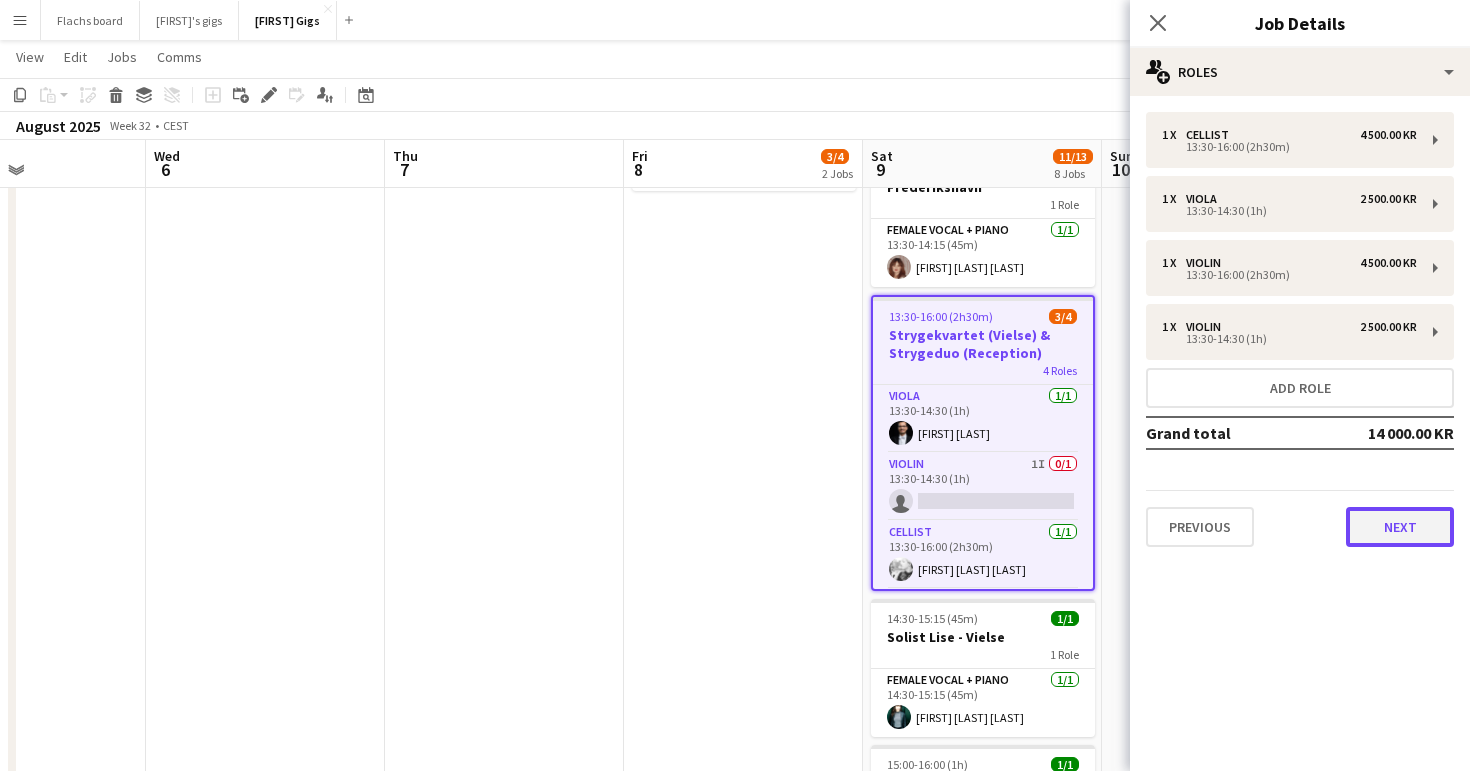 click on "Next" at bounding box center [1400, 527] 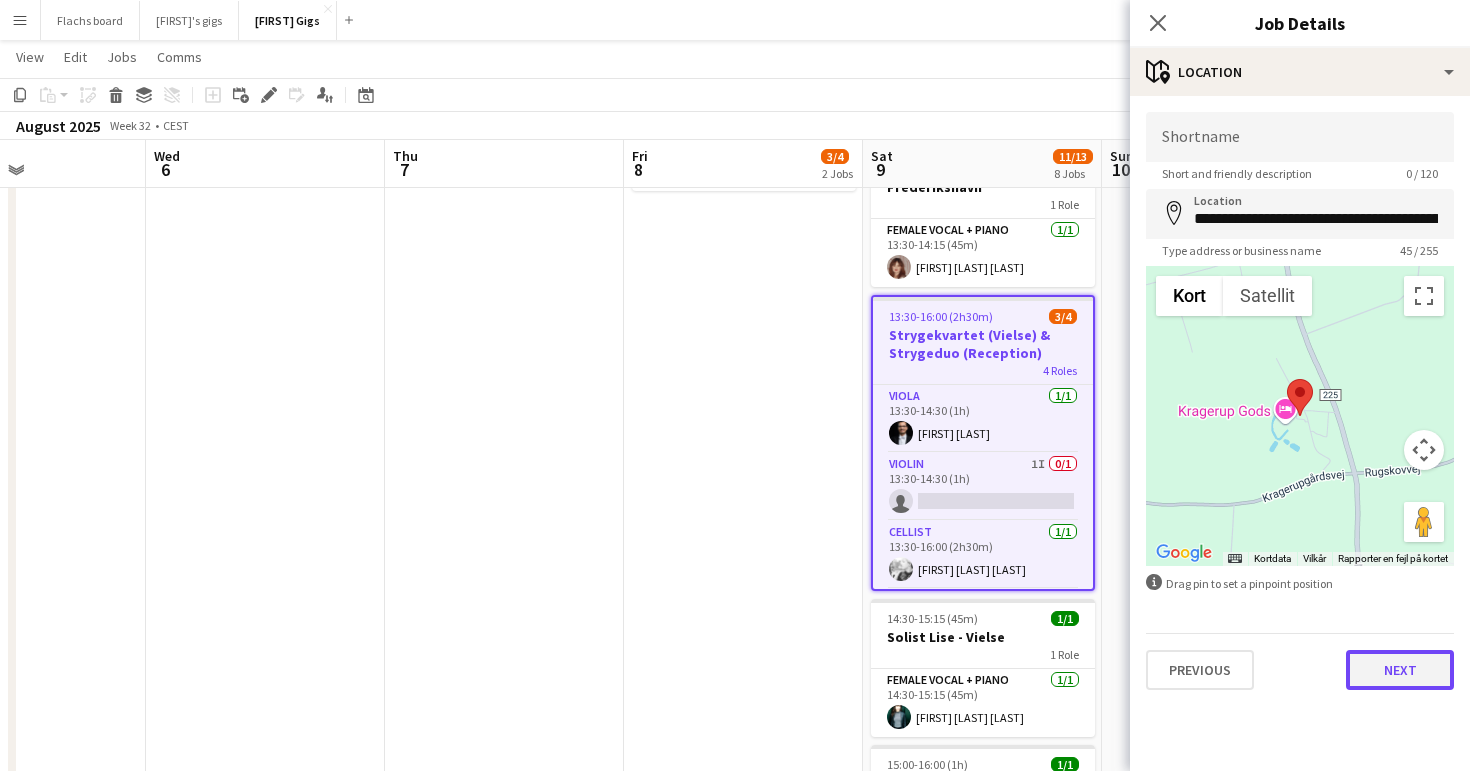 click on "Next" at bounding box center [1400, 670] 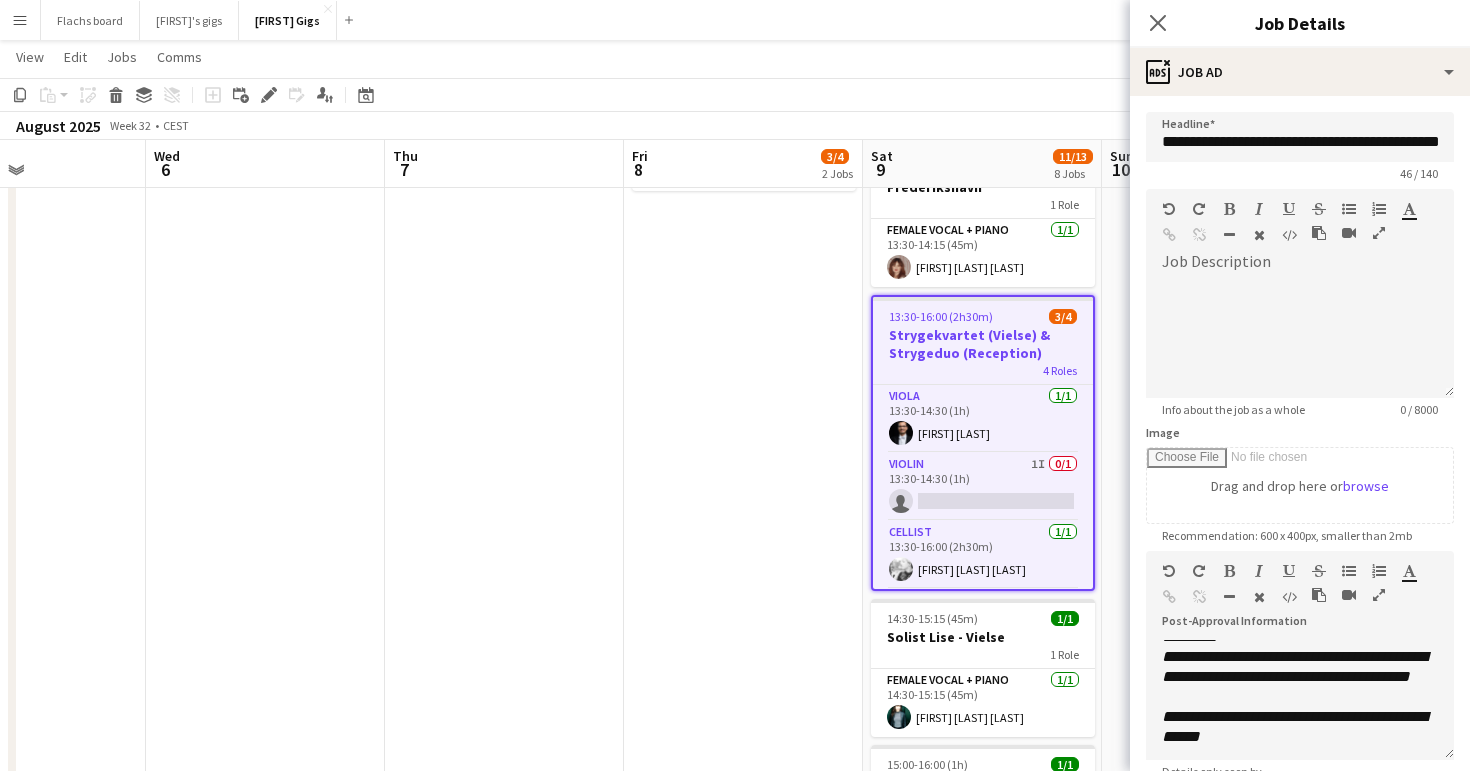 scroll, scrollTop: 205, scrollLeft: 0, axis: vertical 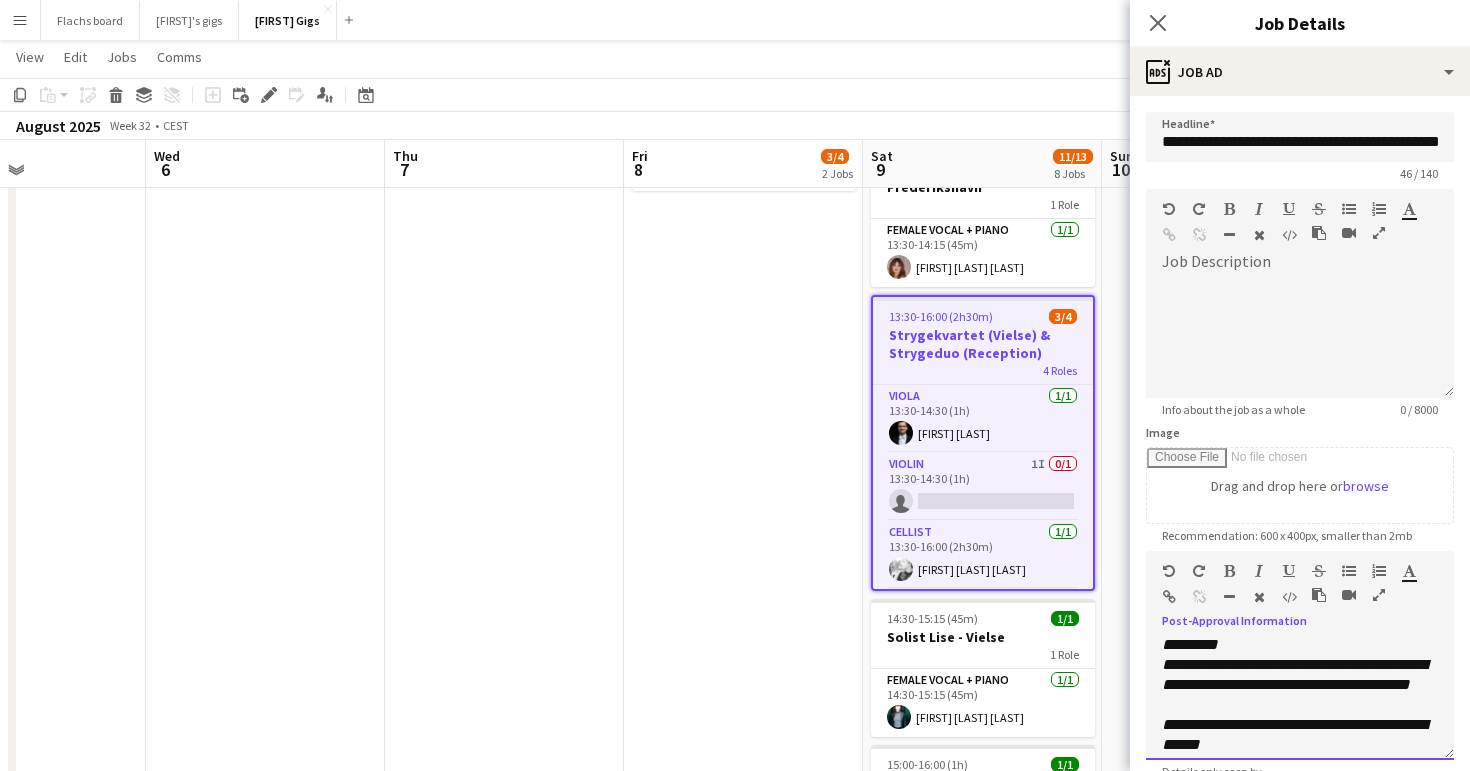 drag, startPoint x: 1254, startPoint y: 707, endPoint x: 1422, endPoint y: 715, distance: 168.19037 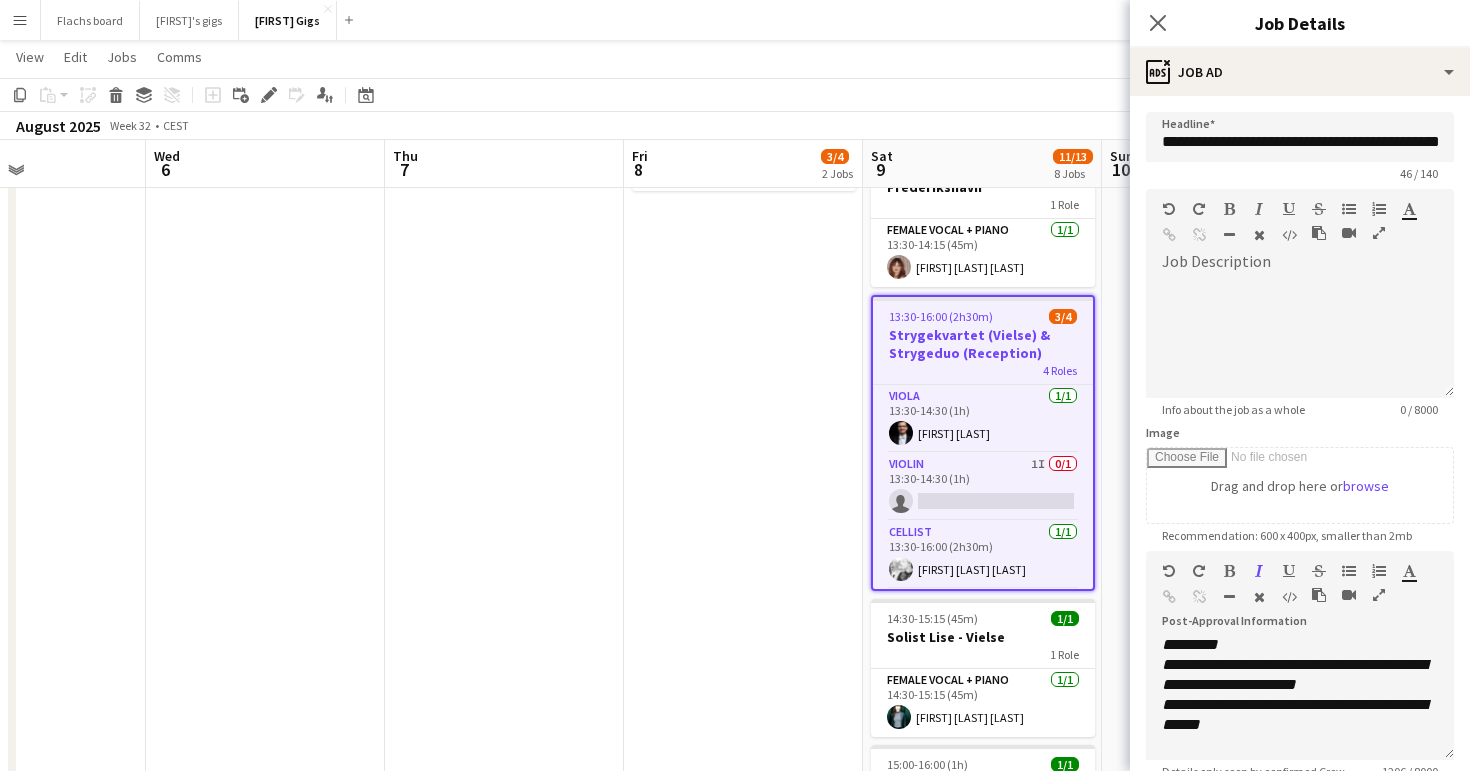 click at bounding box center (504, 555) 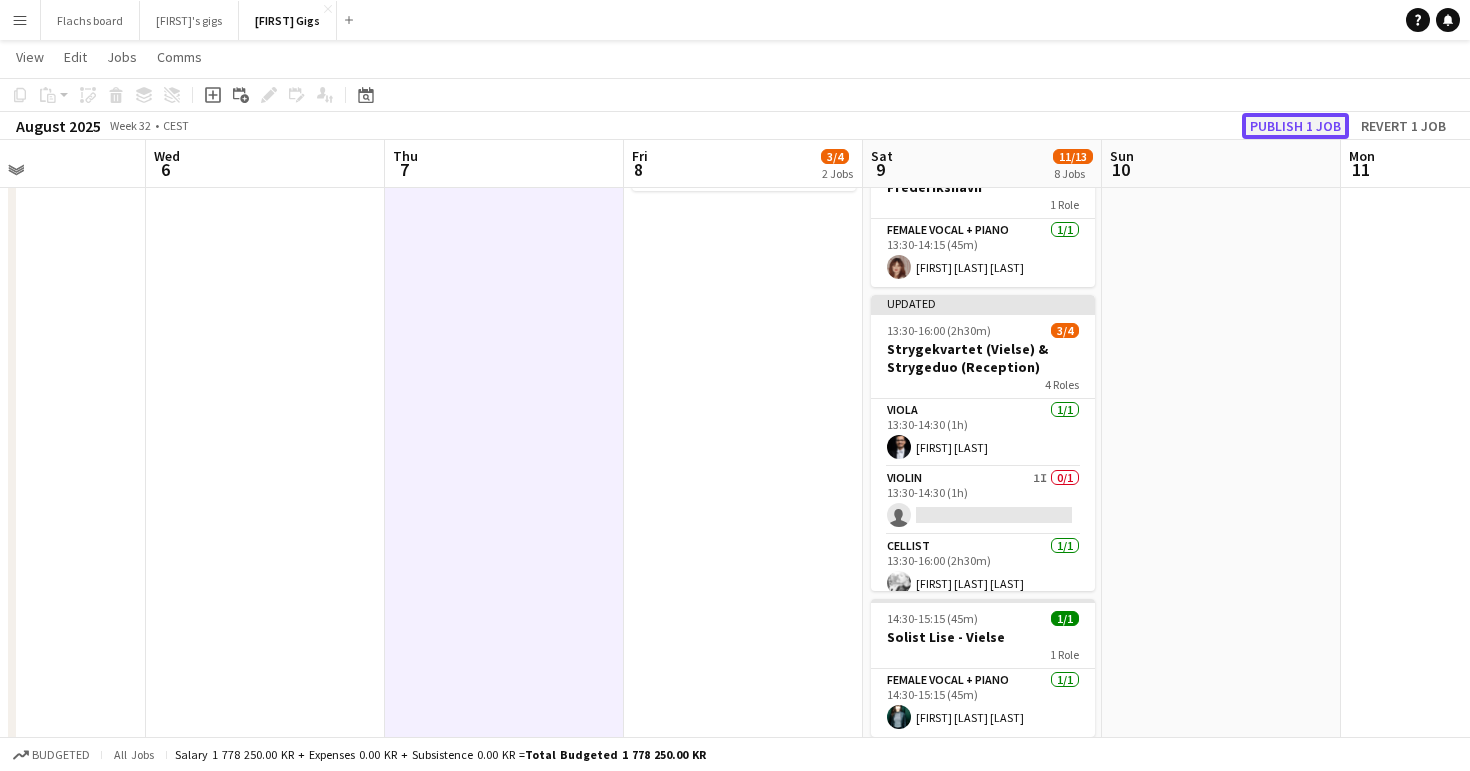 click on "Publish 1 job" 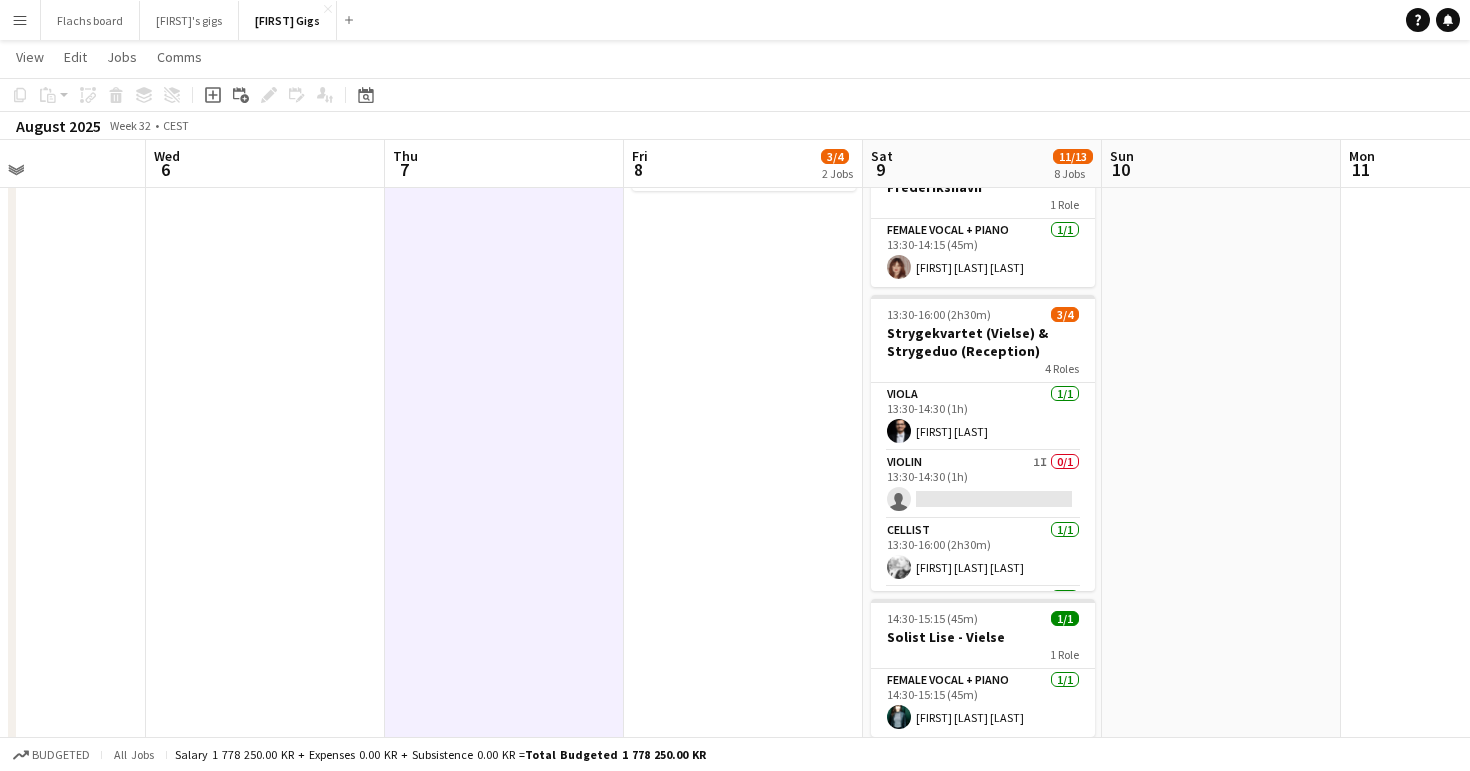 scroll, scrollTop: 0, scrollLeft: 0, axis: both 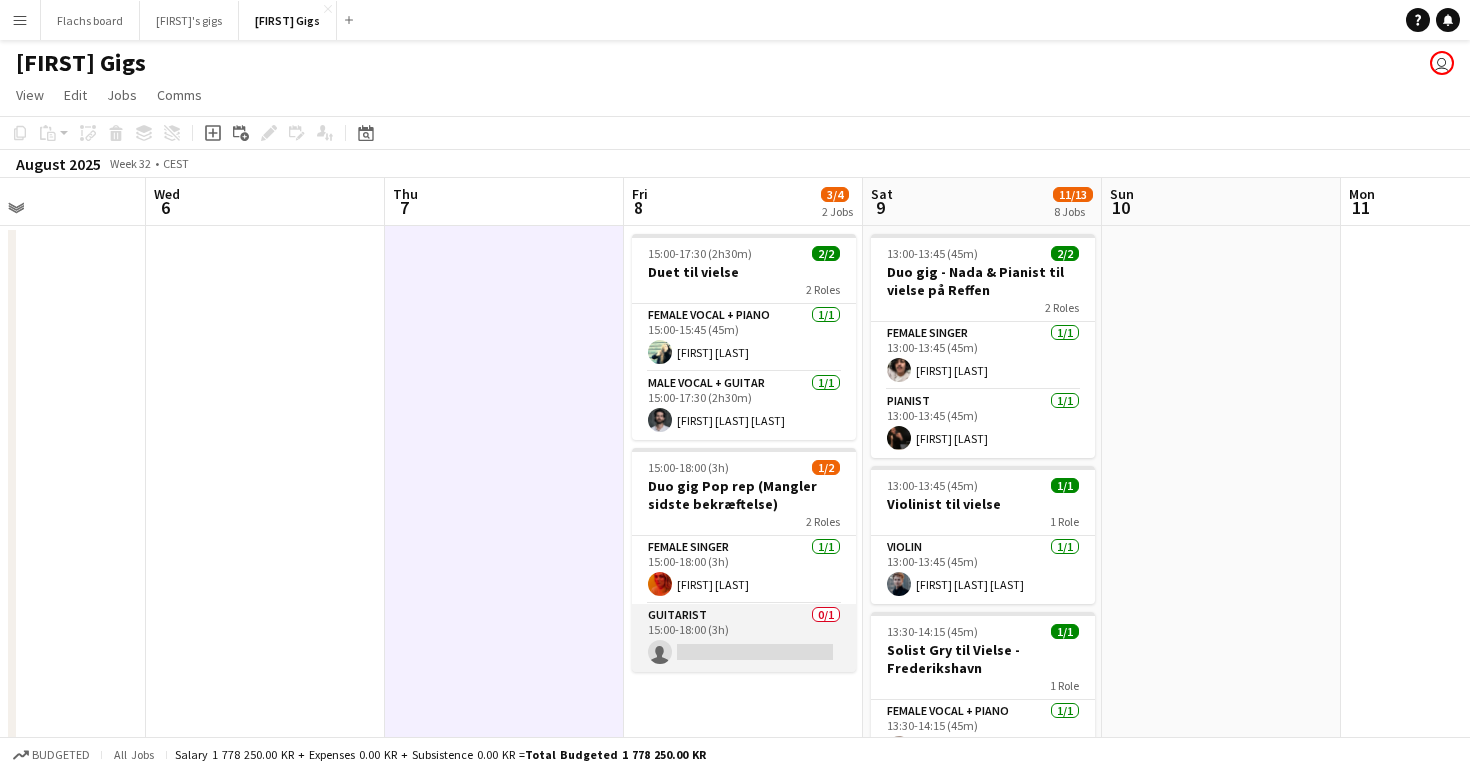 click on "Guitarist   0/1   [TIME]-[TIME] ([DURATION])
single-neutral-actions" at bounding box center [744, 638] 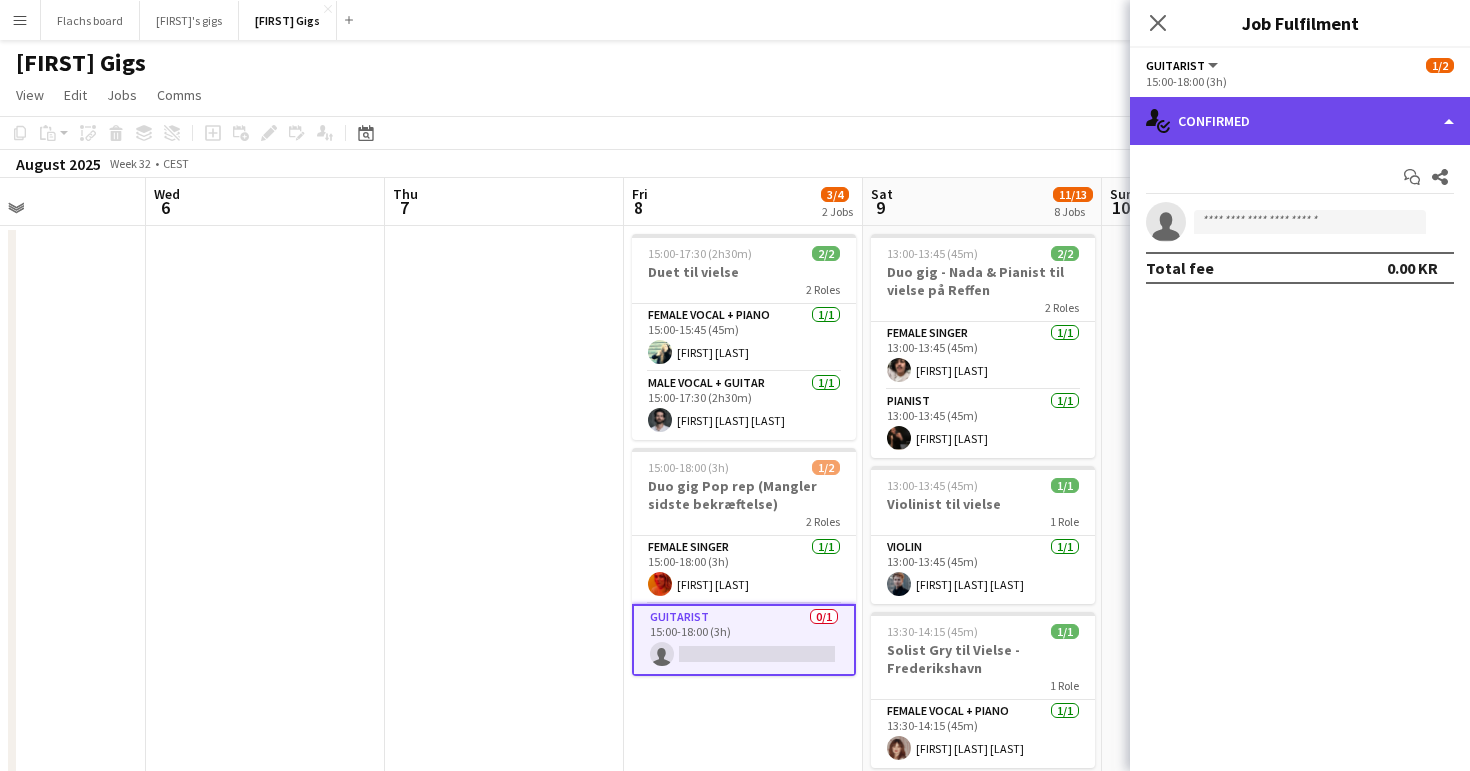click on "single-neutral-actions-check-2
Confirmed" 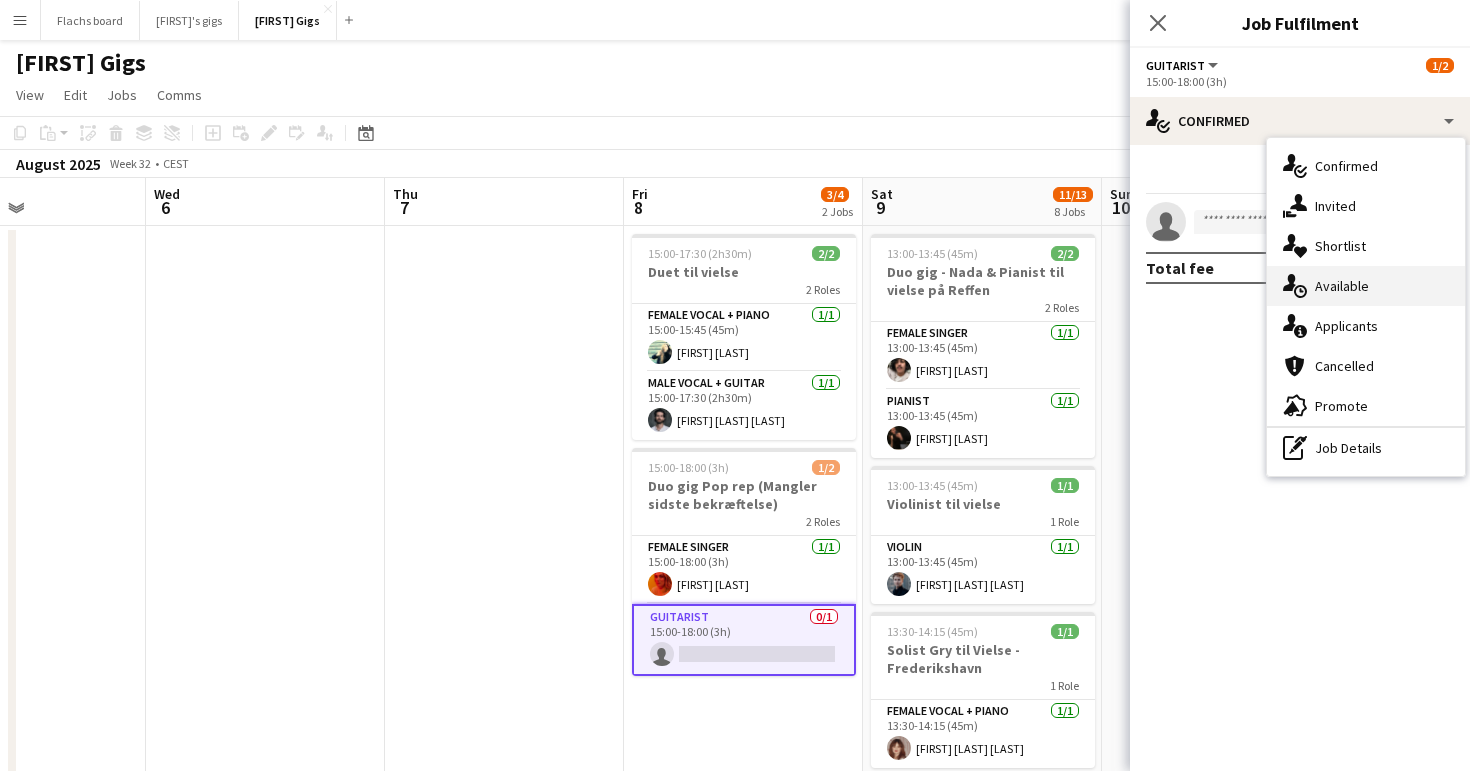 click on "single-neutral-actions-upload
Available" at bounding box center (1366, 286) 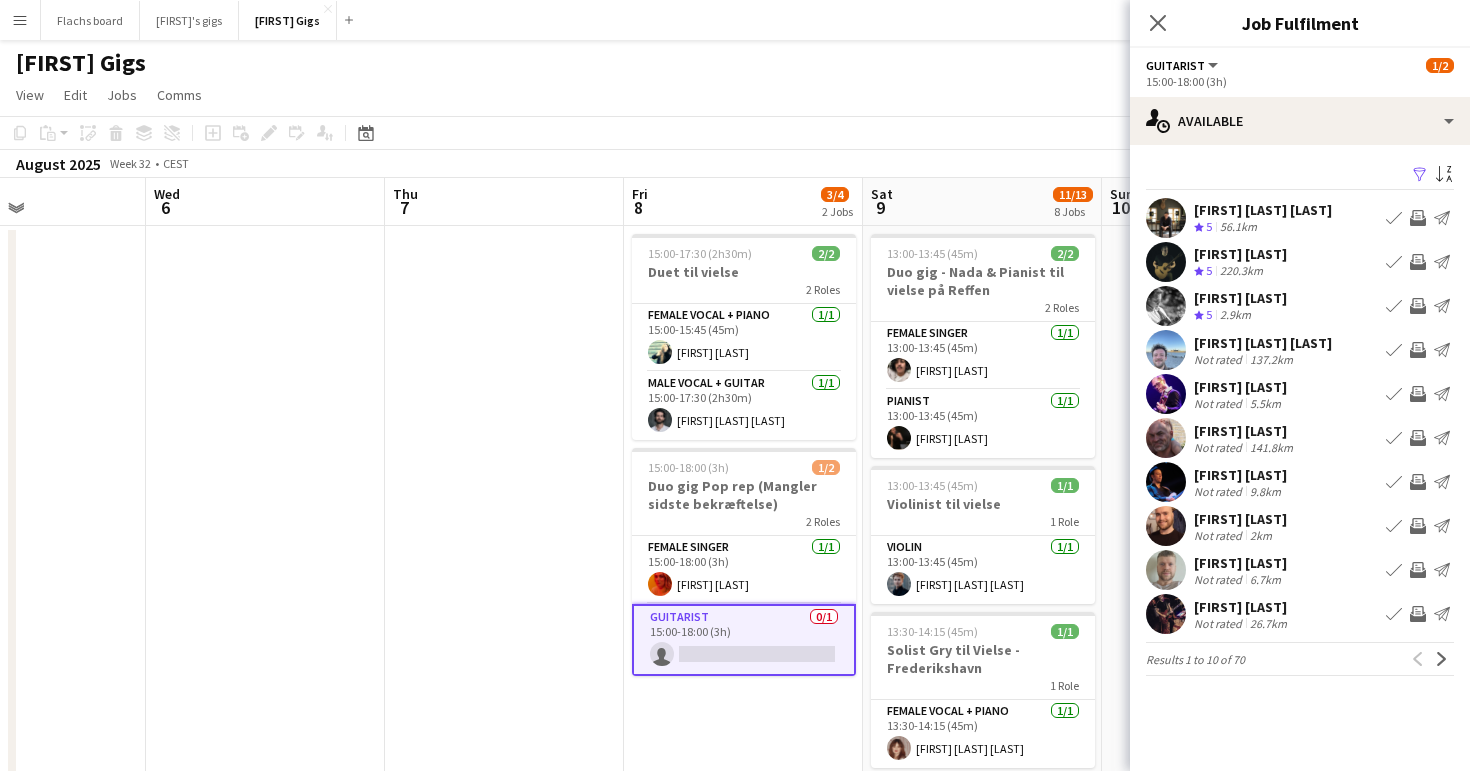 click on "Invite crew" at bounding box center [1418, 350] 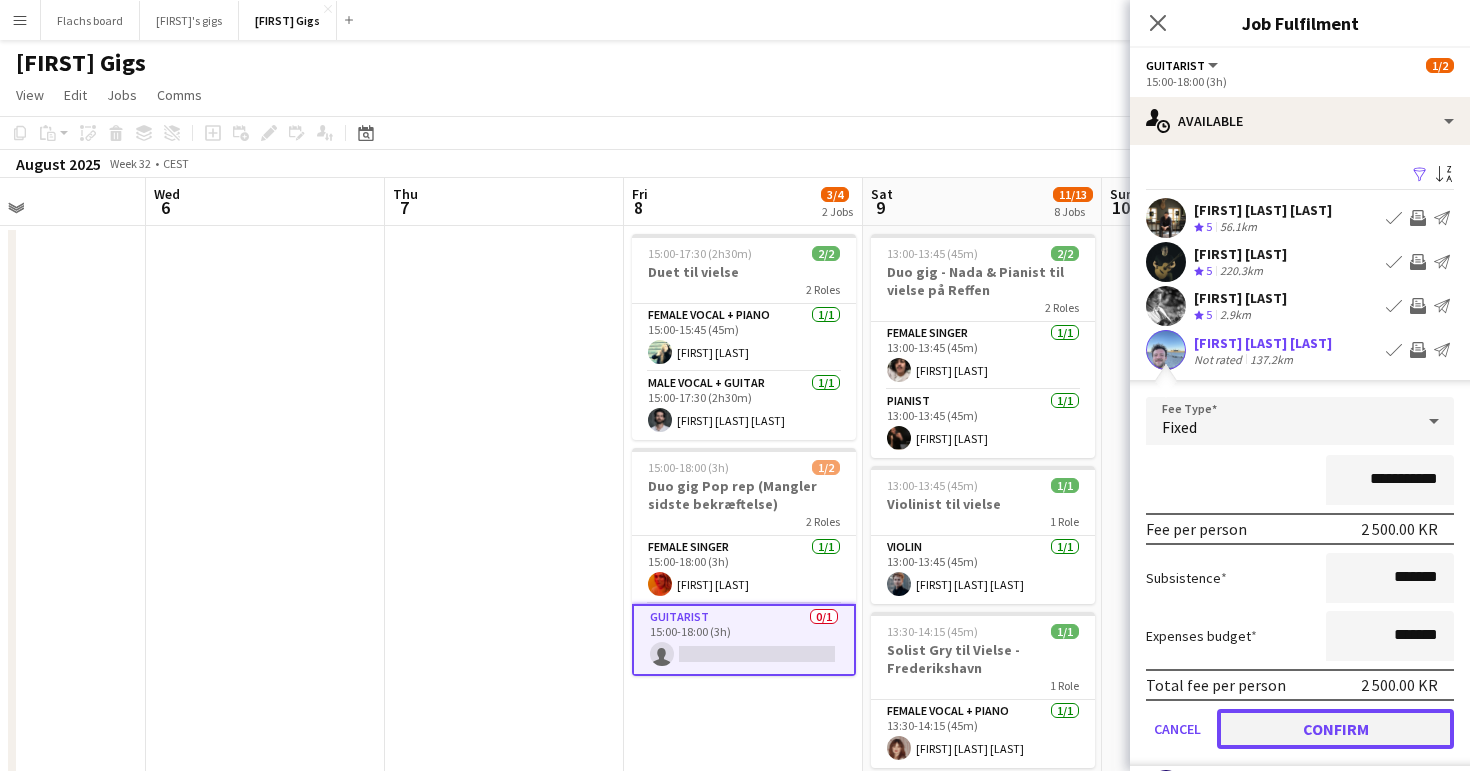 click on "Confirm" at bounding box center (1335, 729) 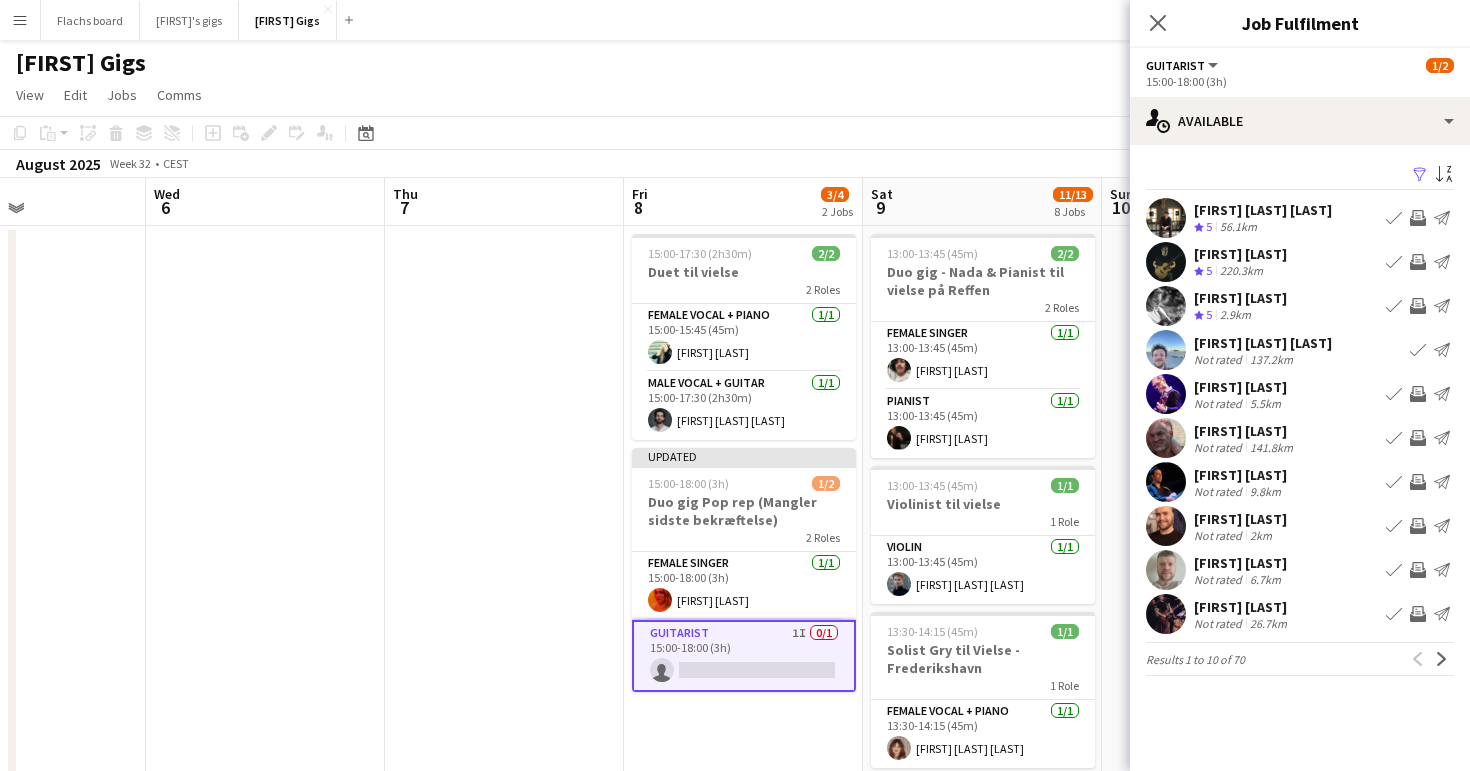 click at bounding box center (504, 1036) 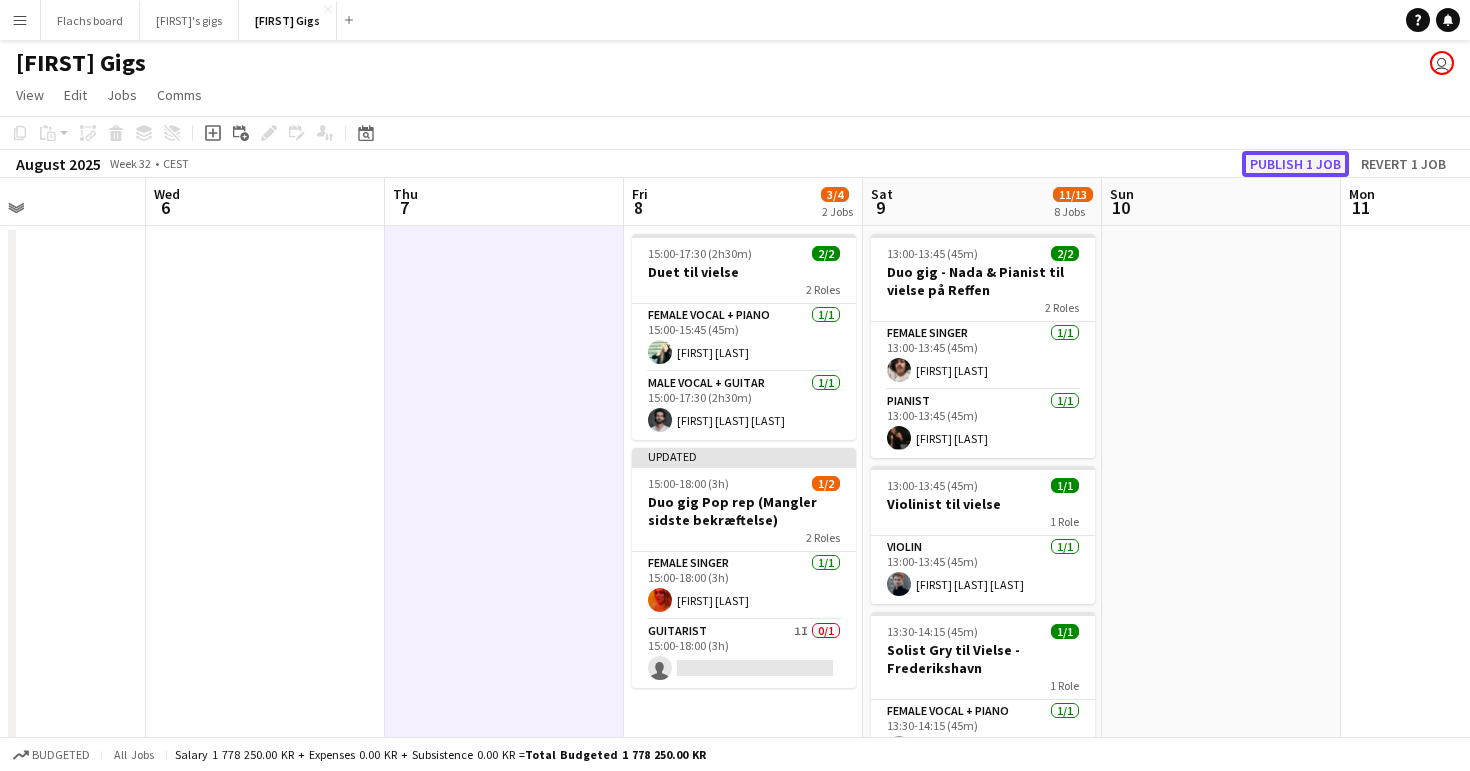 click on "Publish 1 job" 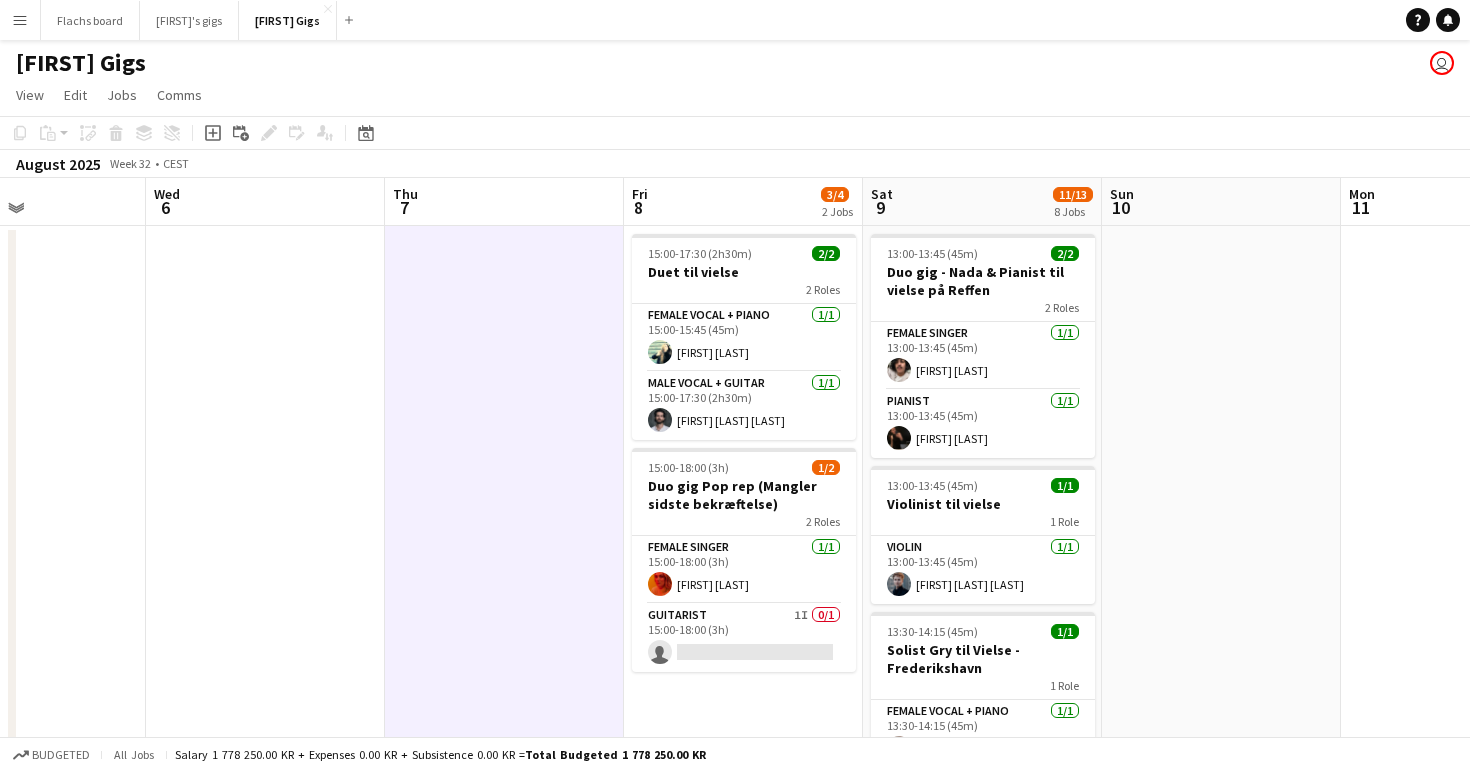 click on "Menu" at bounding box center [20, 20] 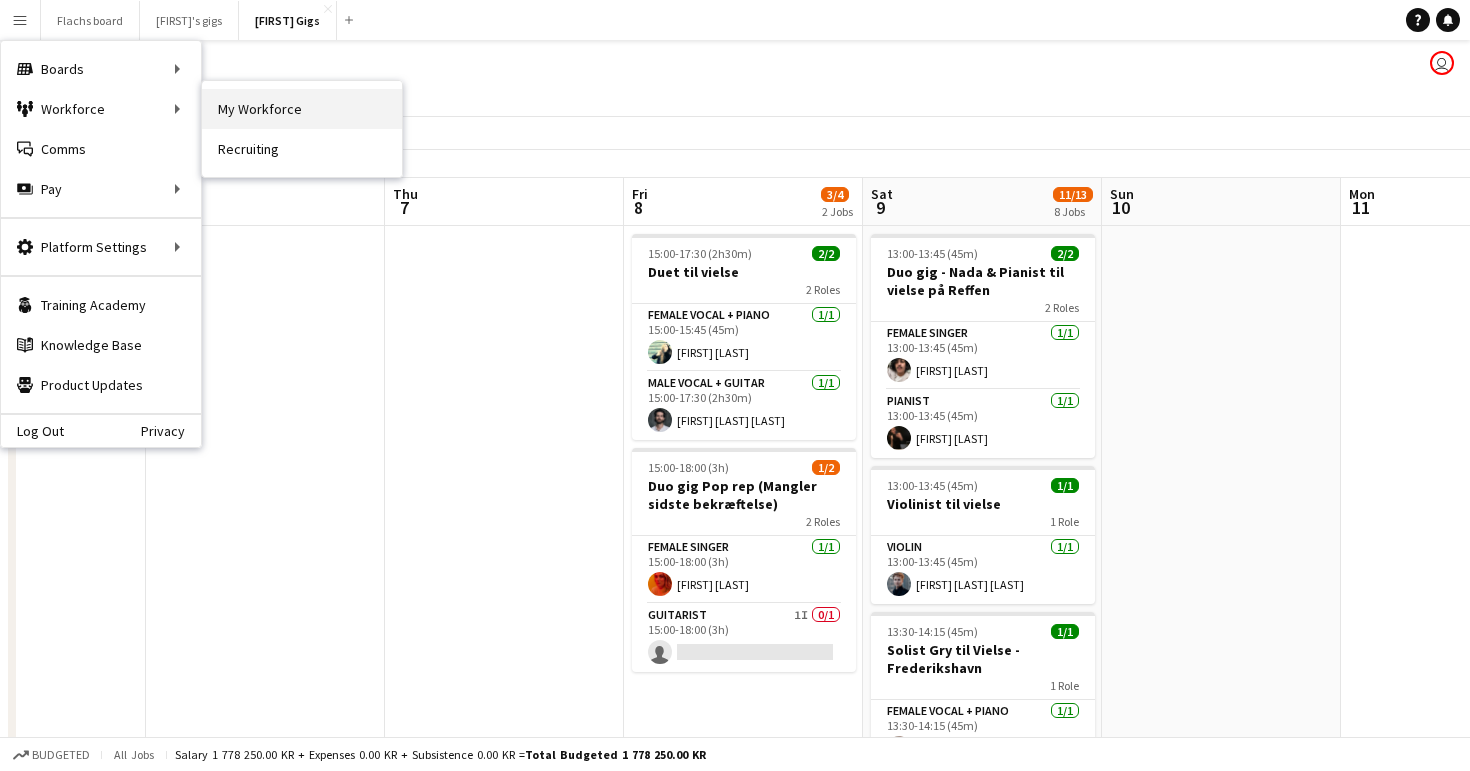 click on "My Workforce" at bounding box center (302, 109) 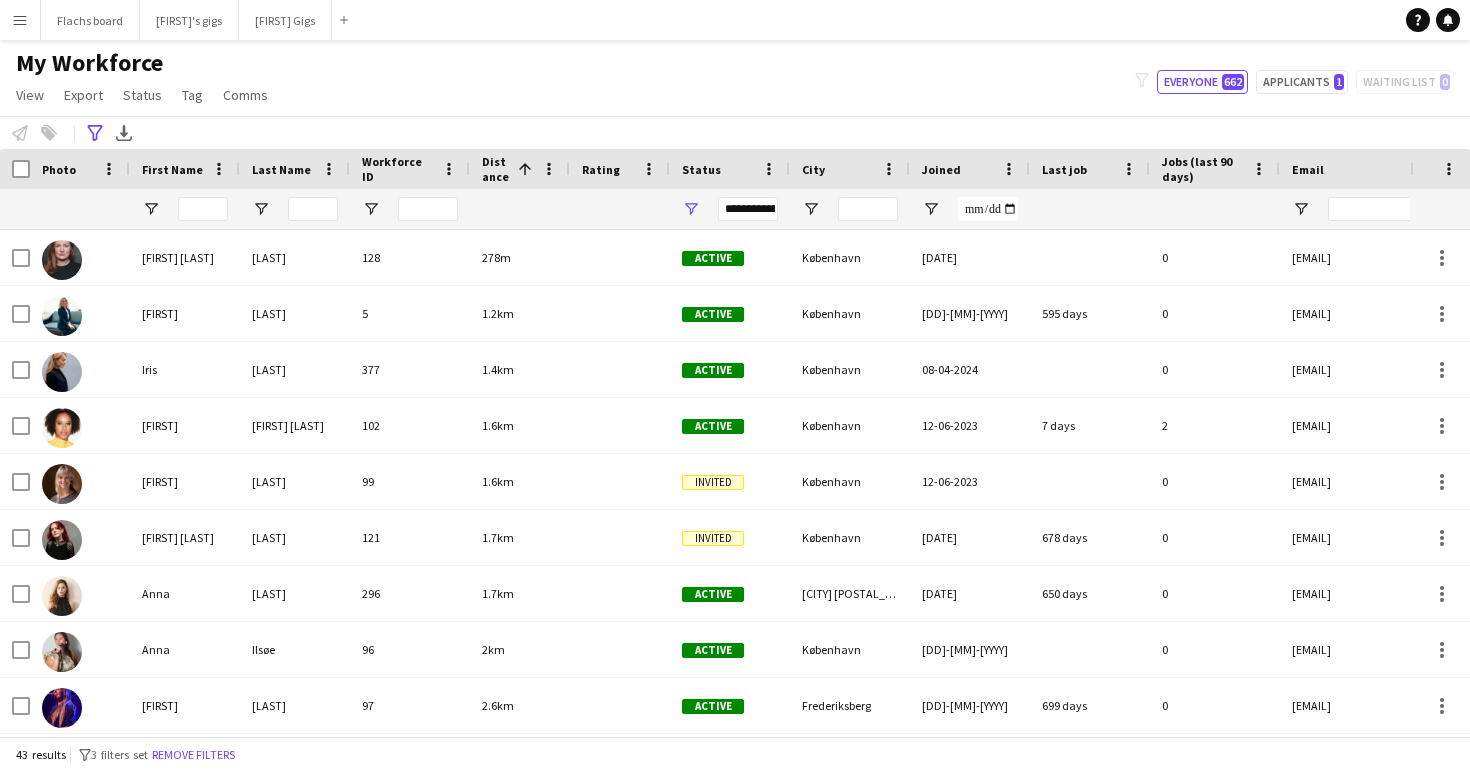 click on "**********" 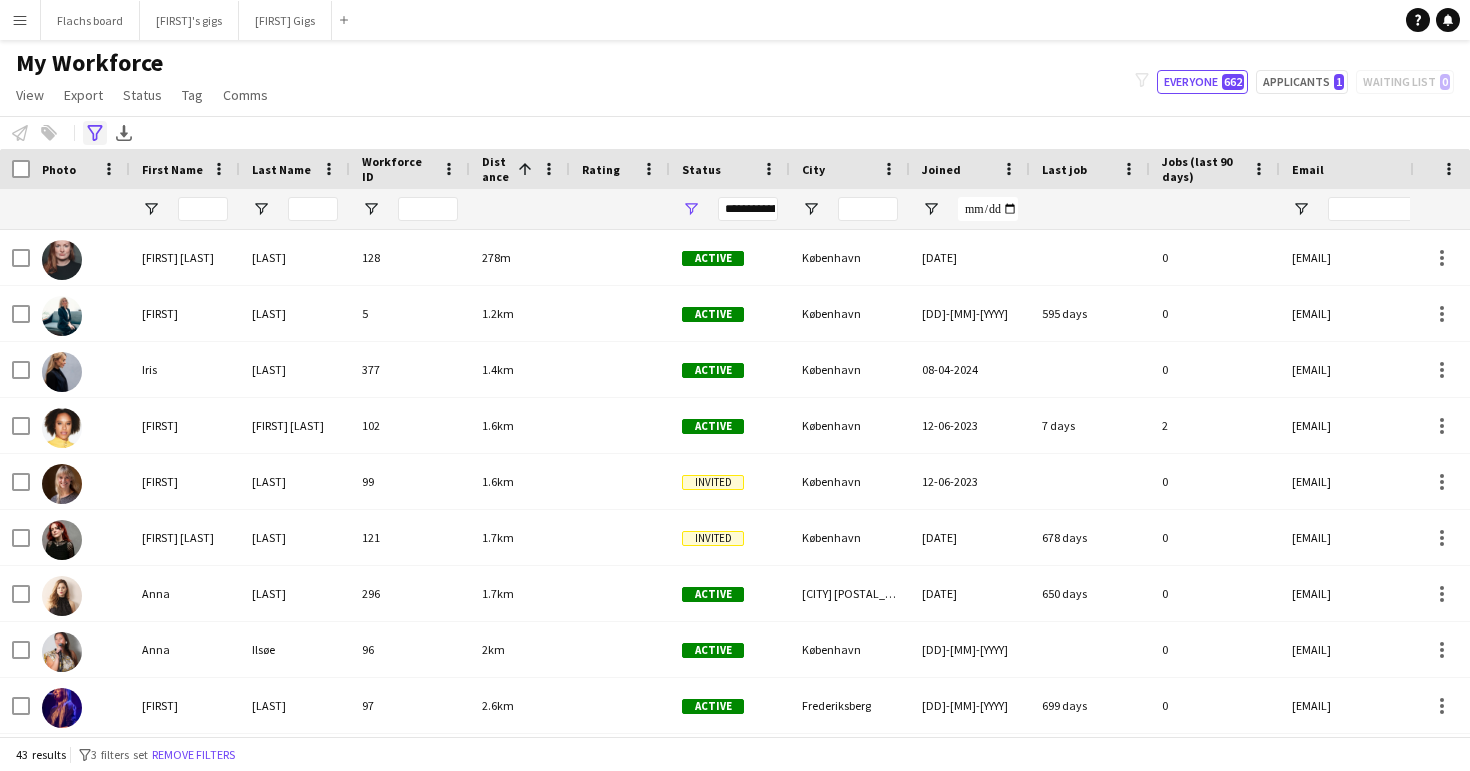 click on "Advanced filters" 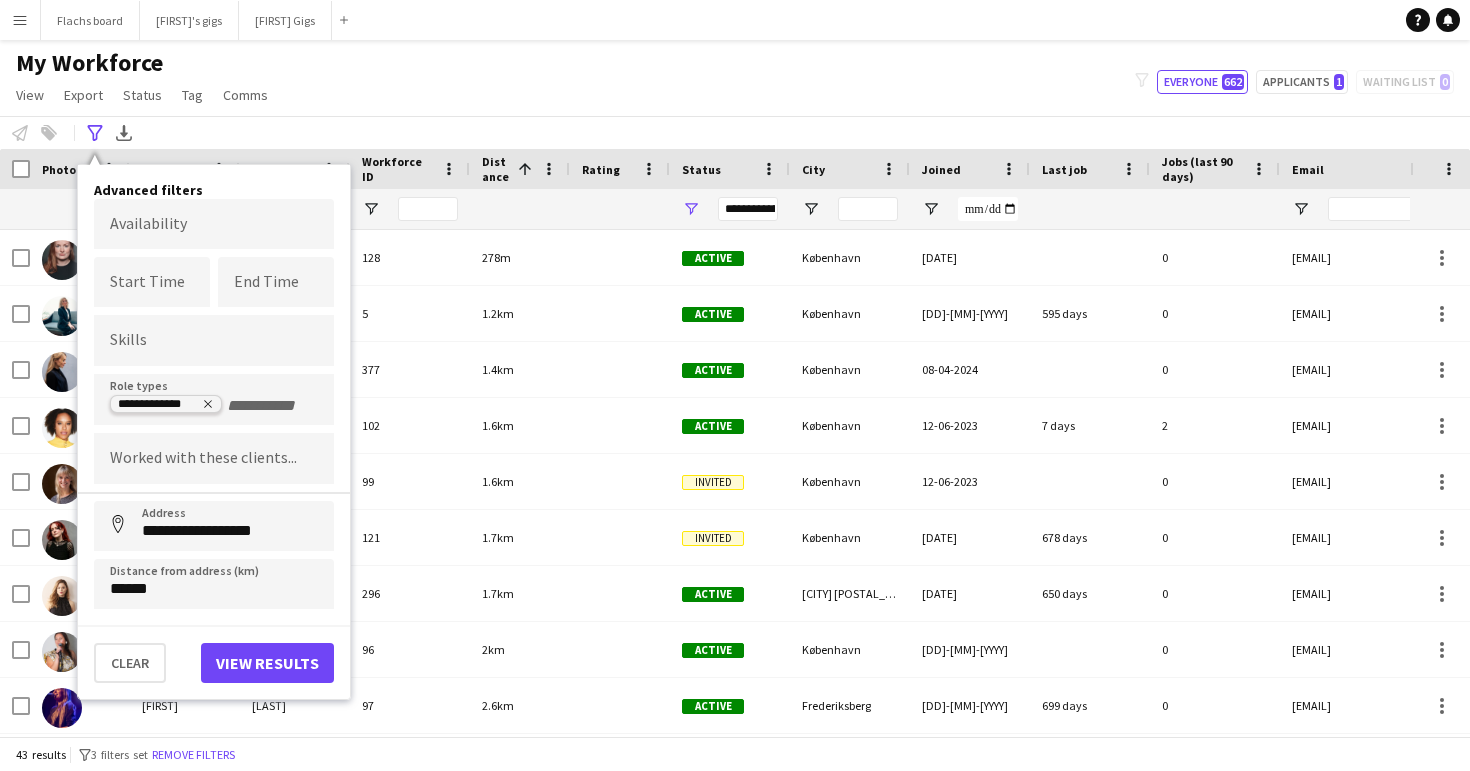 click 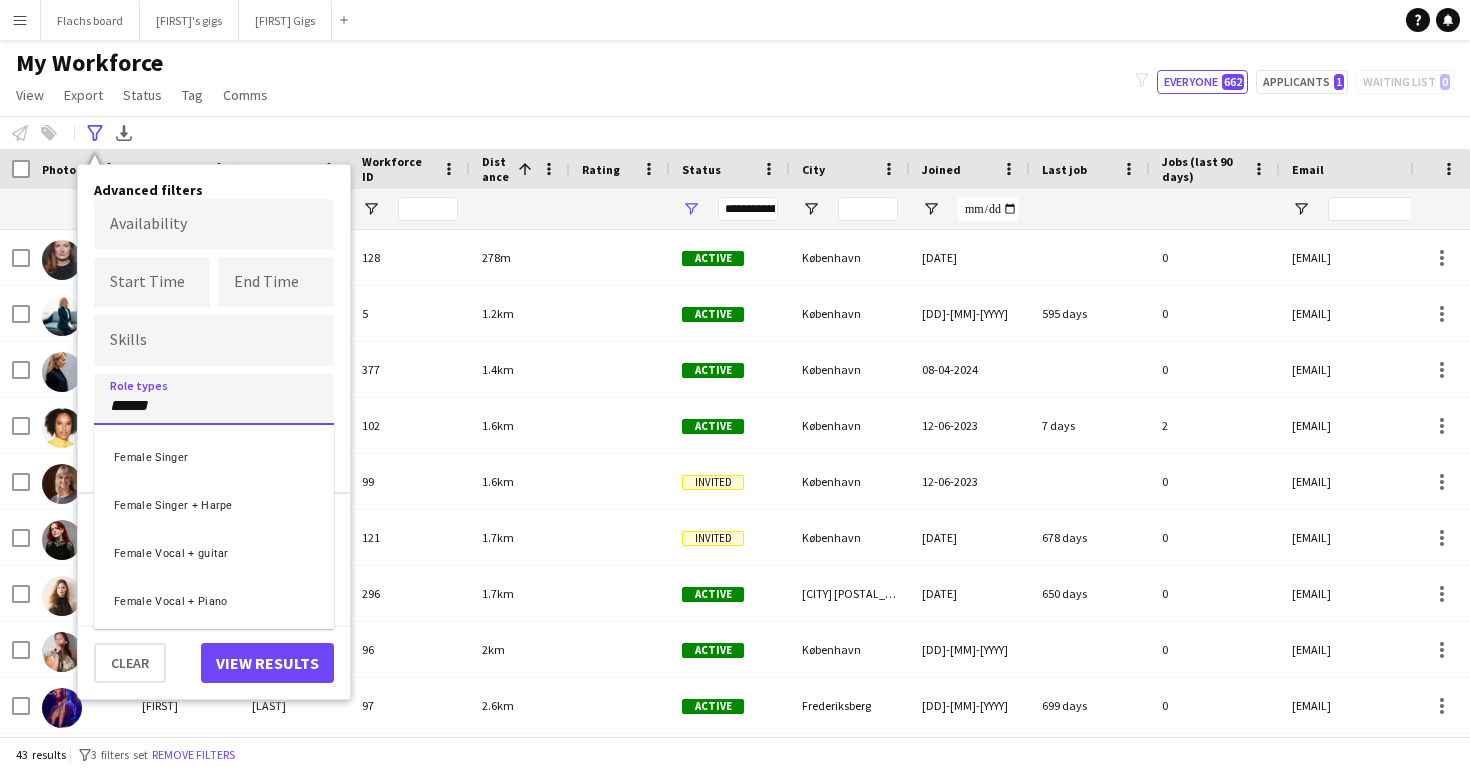 type on "******" 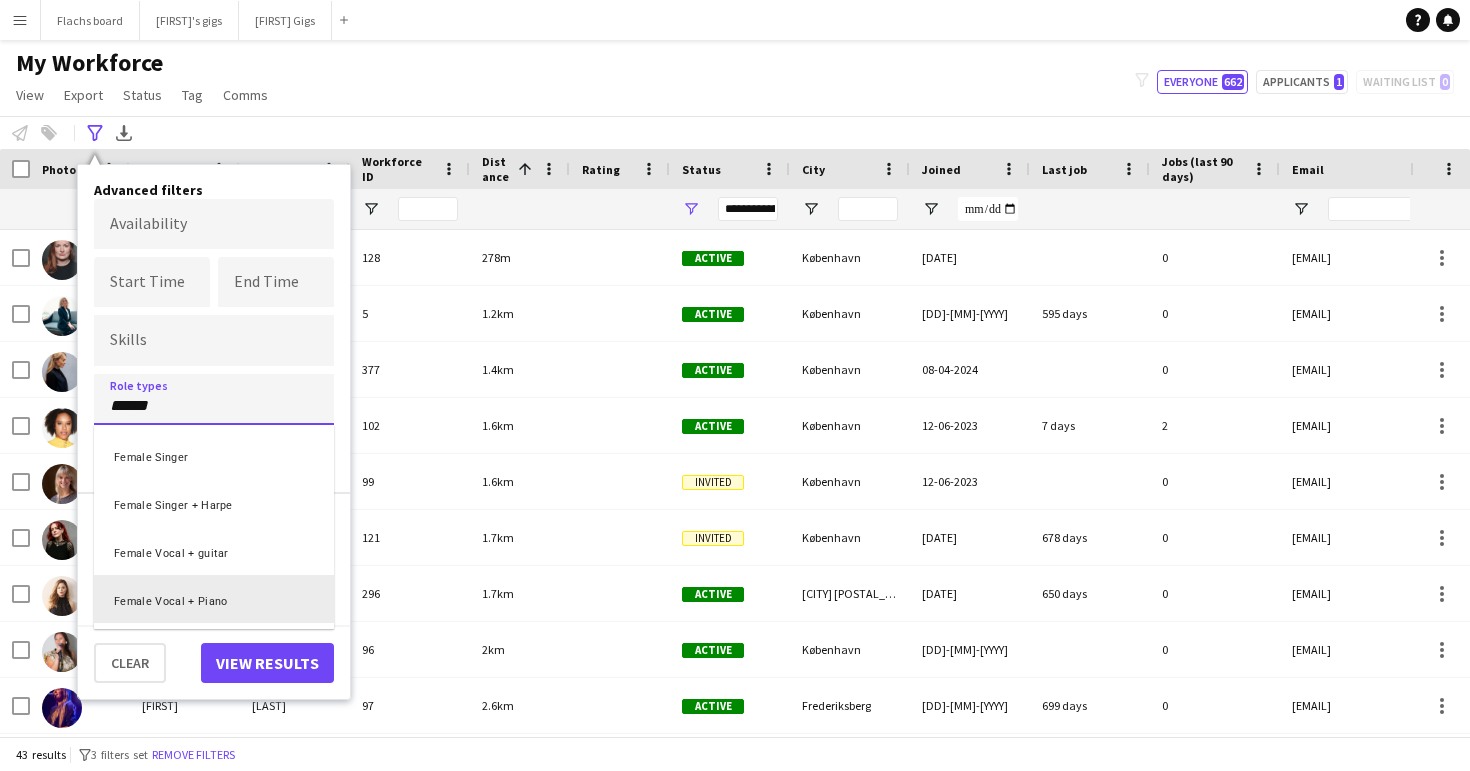 click on "Female Vocal + Piano" at bounding box center [214, 599] 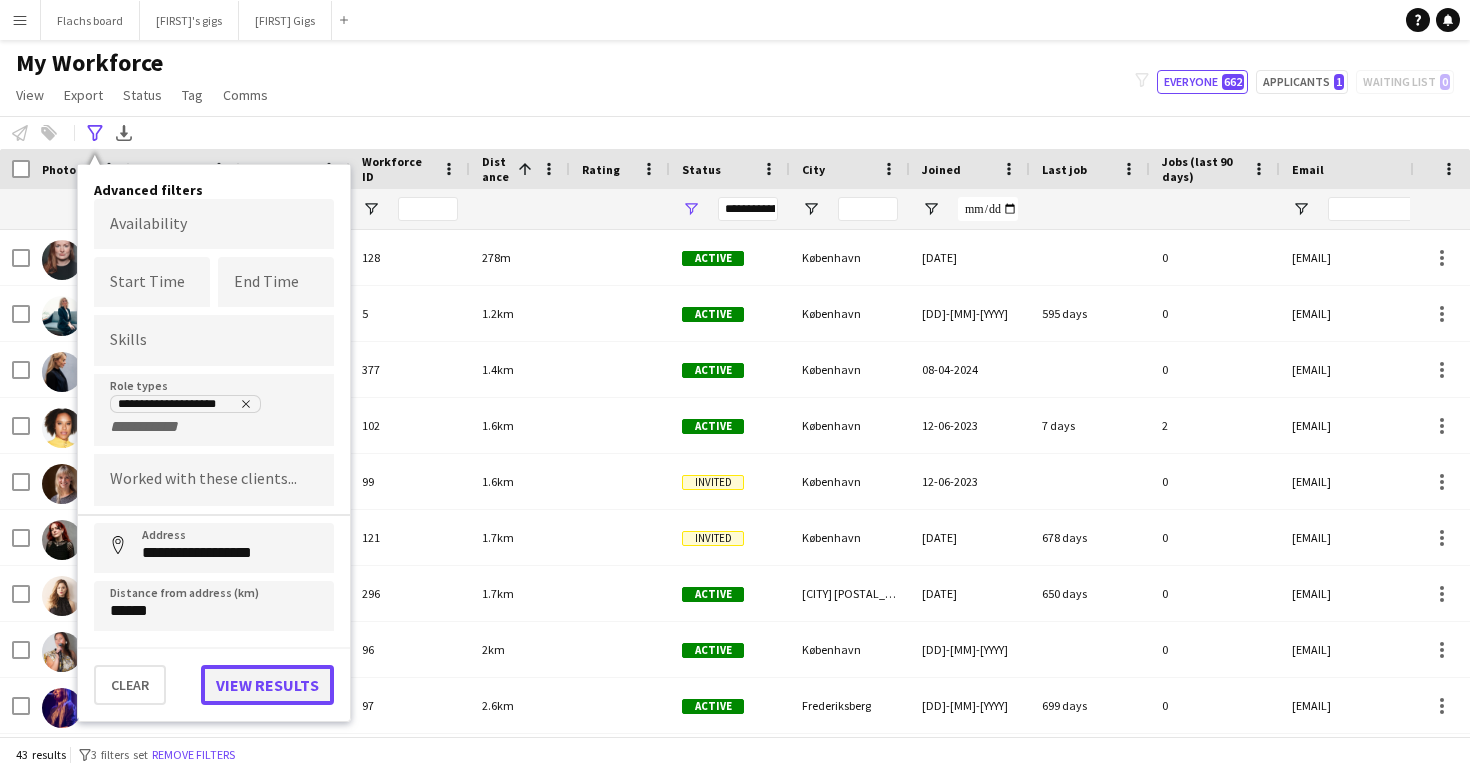 click on "View results" at bounding box center (267, 685) 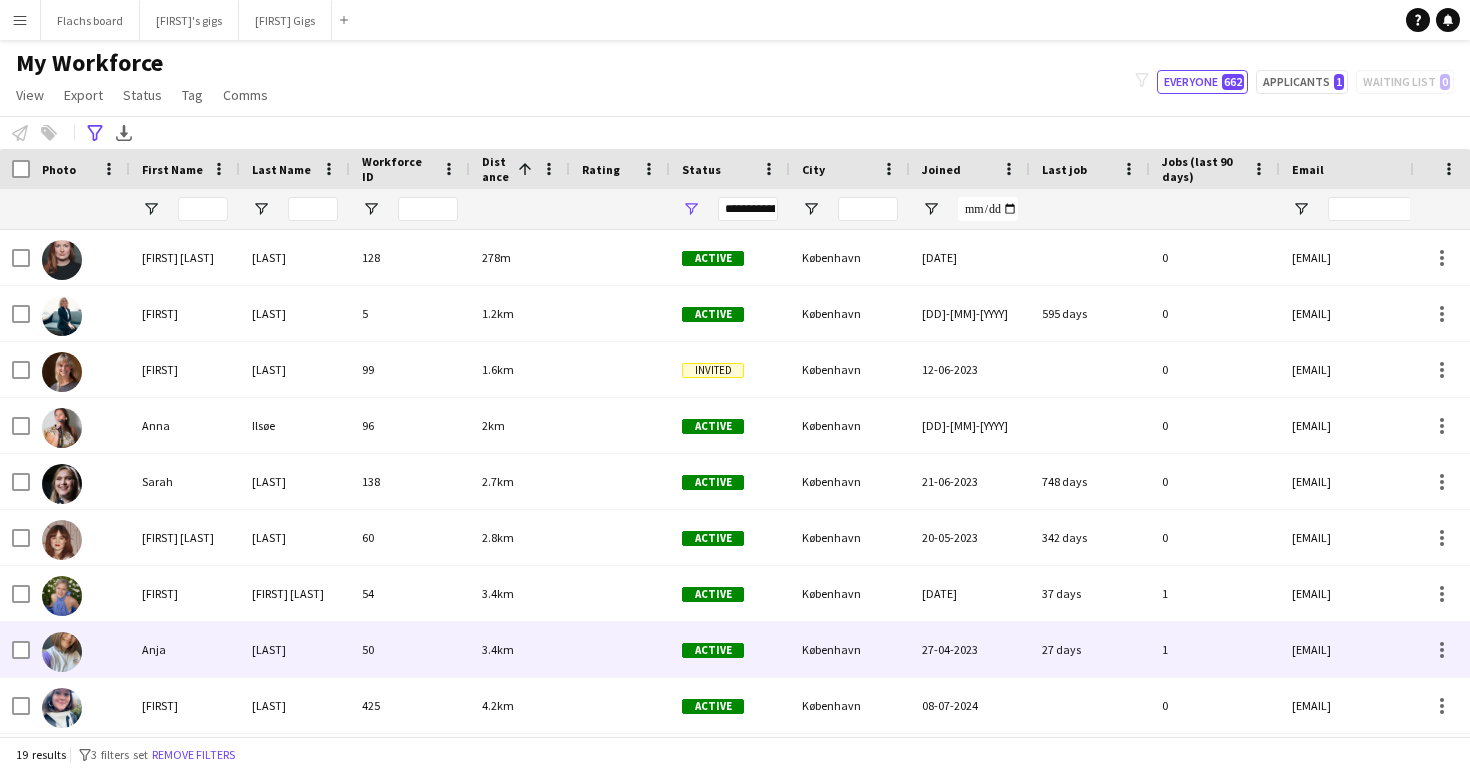 scroll, scrollTop: 37, scrollLeft: 0, axis: vertical 